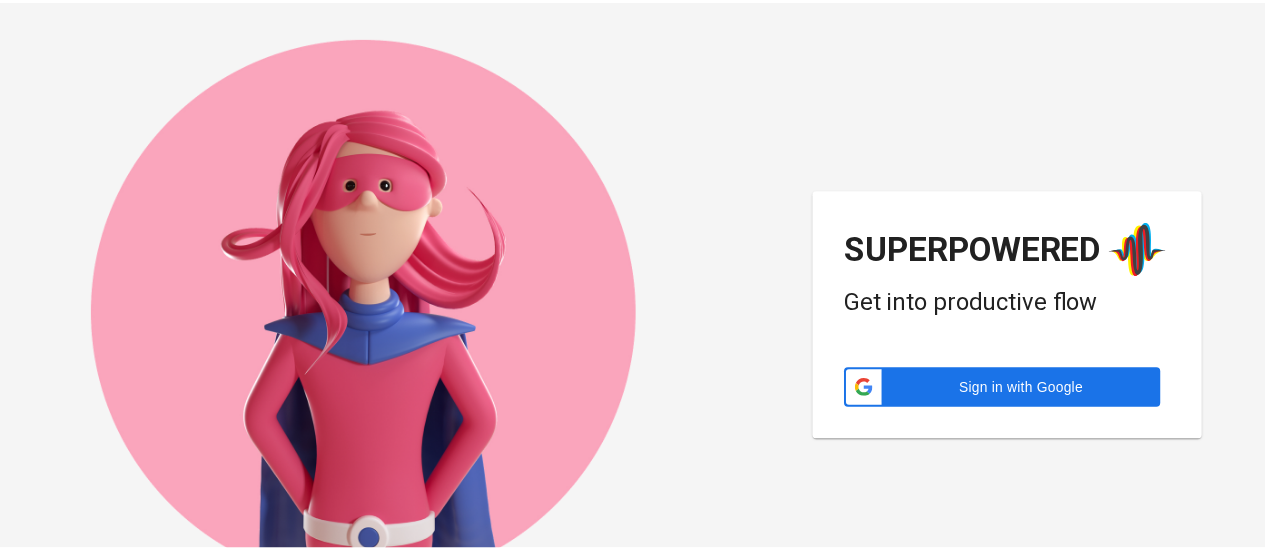 scroll, scrollTop: 0, scrollLeft: 0, axis: both 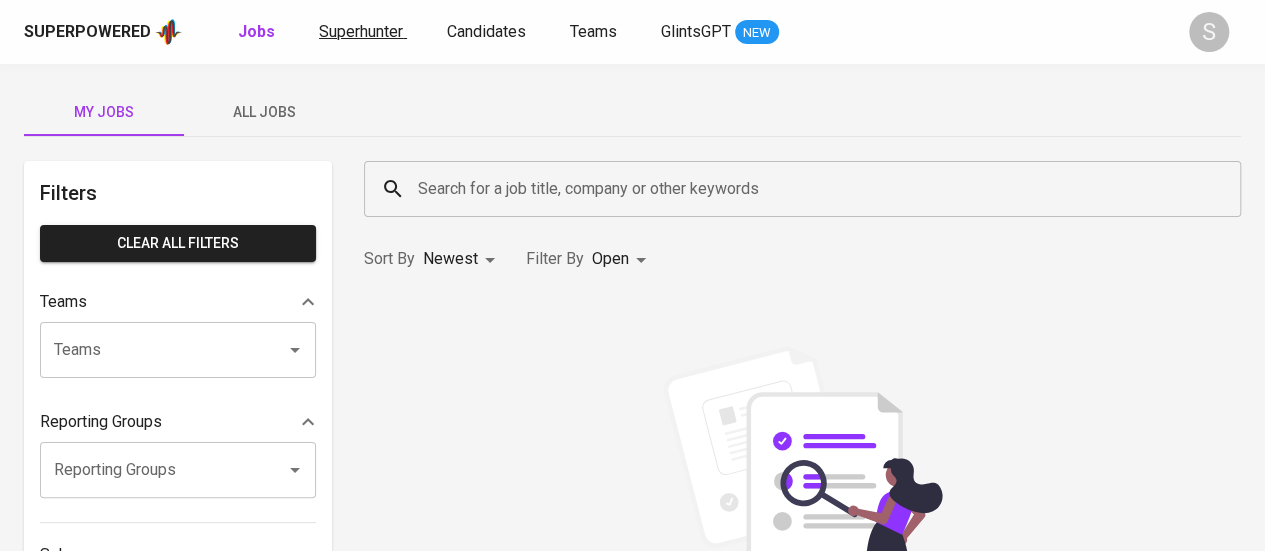 click on "Superhunter" at bounding box center [361, 31] 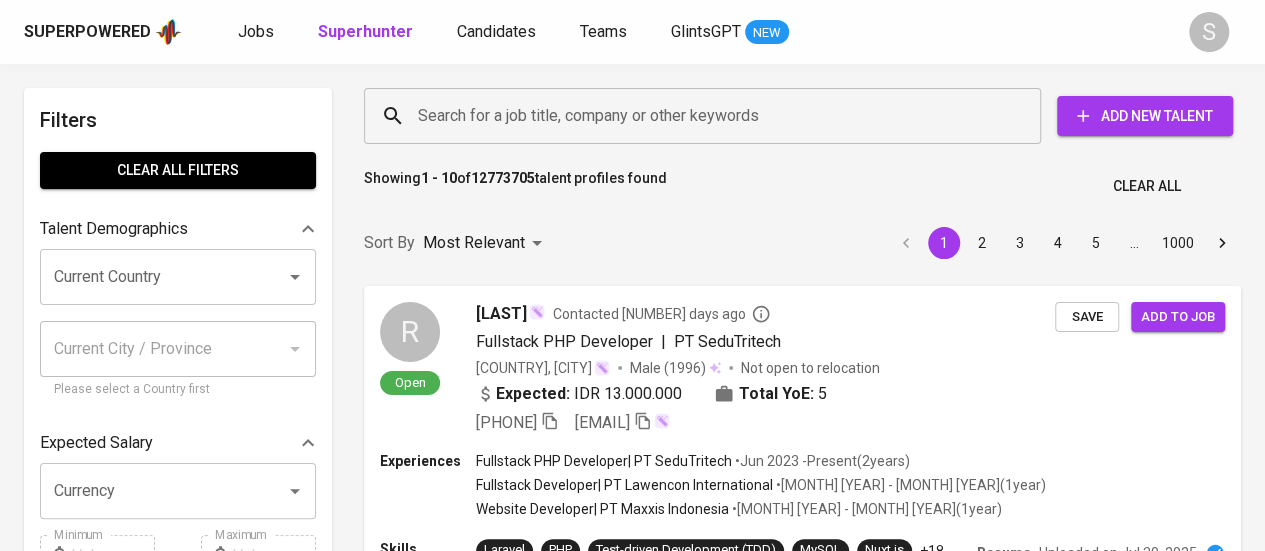 click on "Search for a job title, company or other keywords" at bounding box center [707, 116] 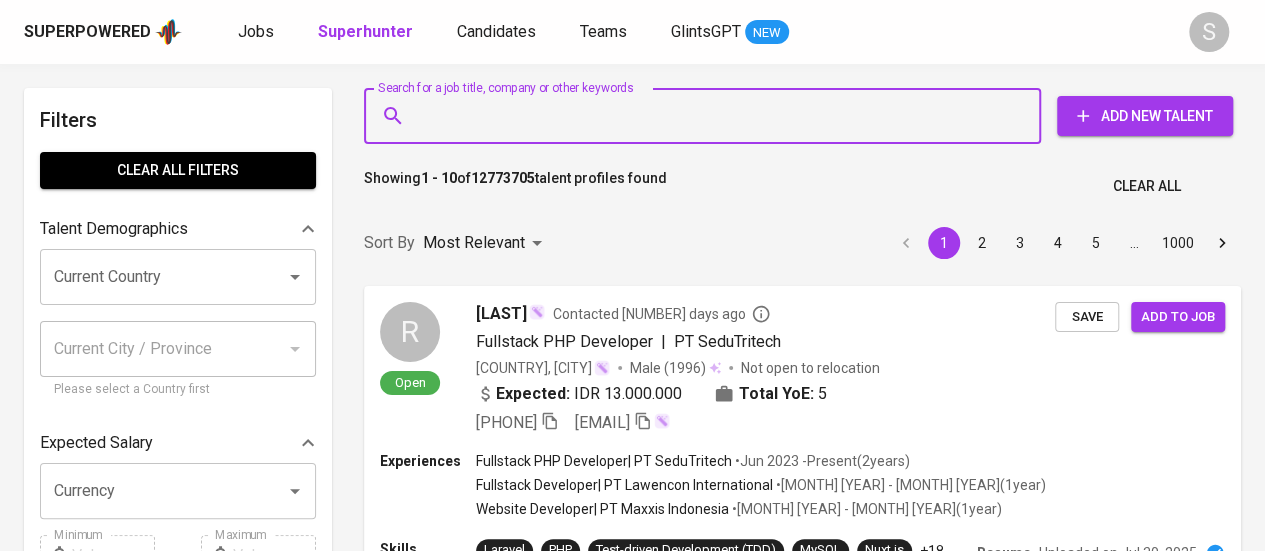 paste on "[EMAIL]" 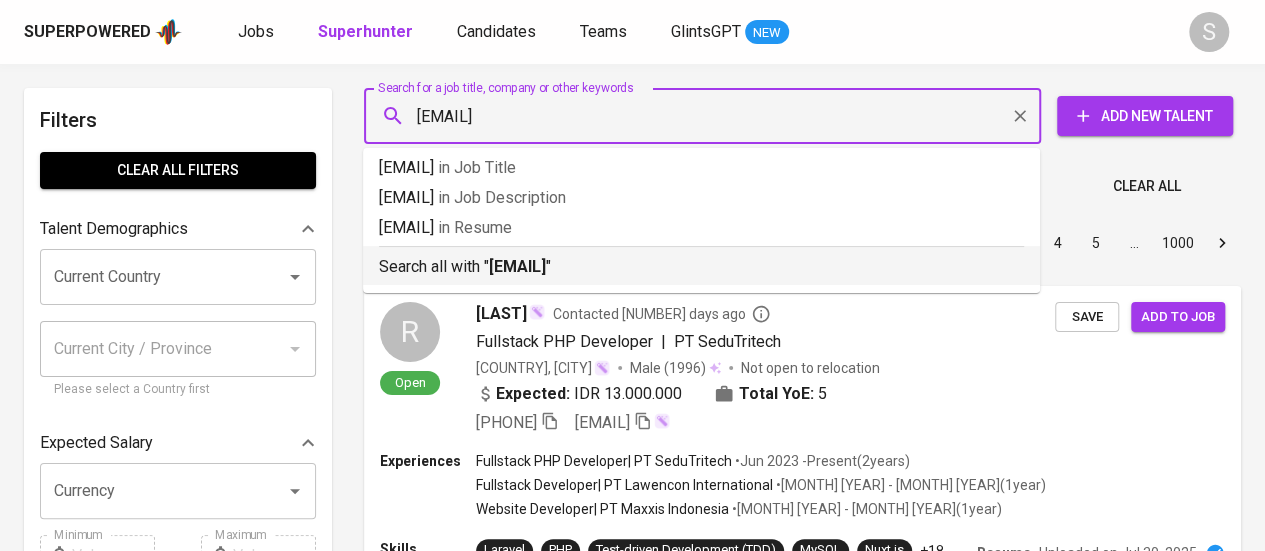 click on "Search all with " chamberlaine2002@gmail.com "" at bounding box center (701, 267) 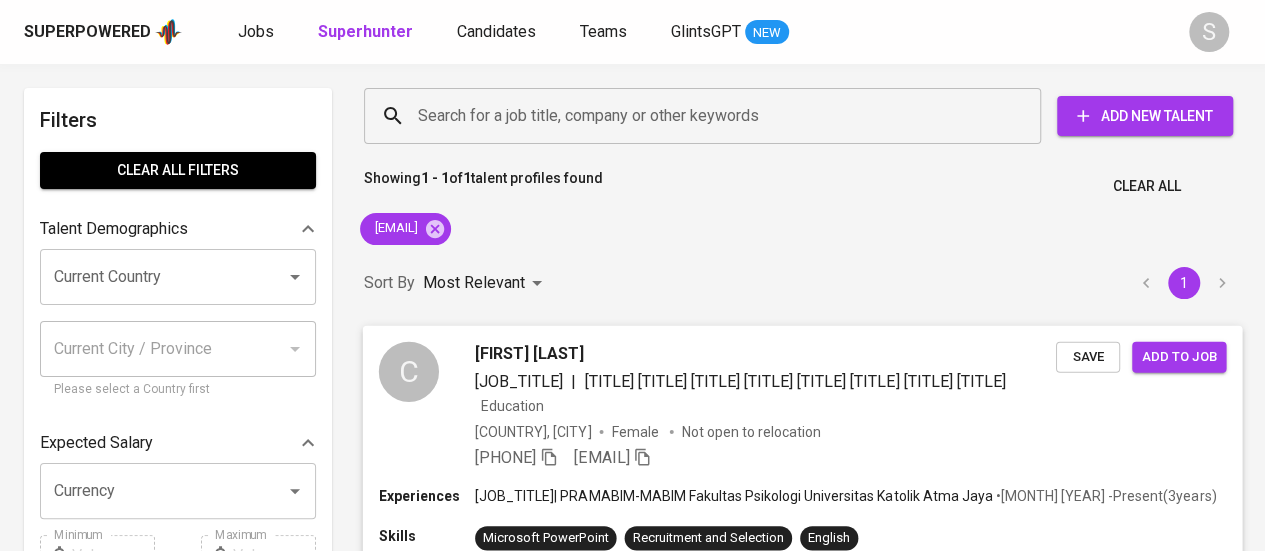 scroll, scrollTop: 239, scrollLeft: 0, axis: vertical 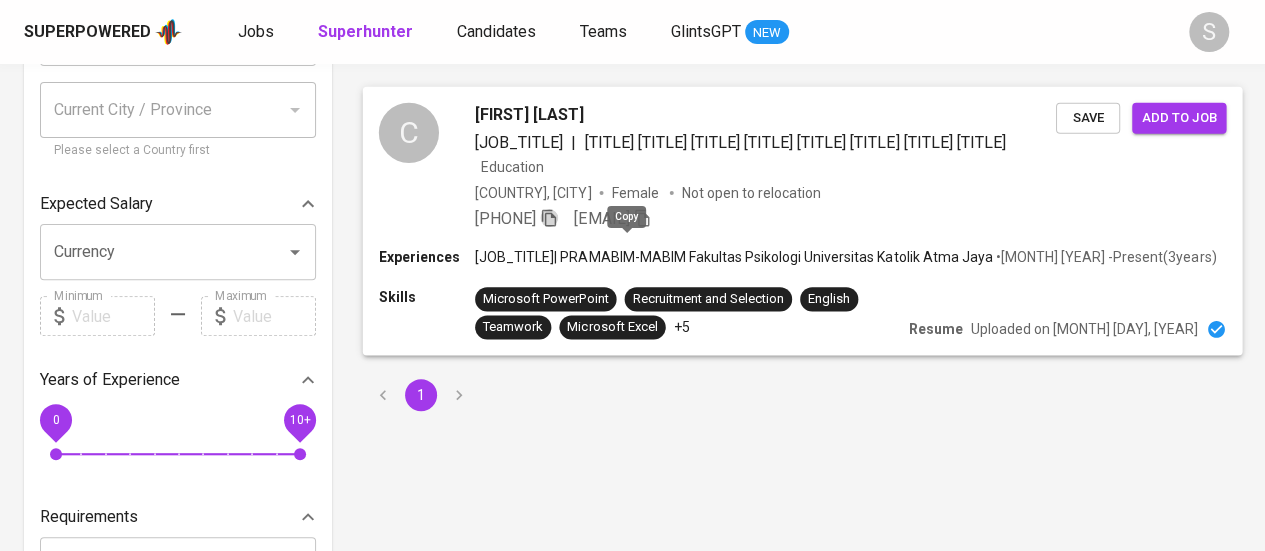 click 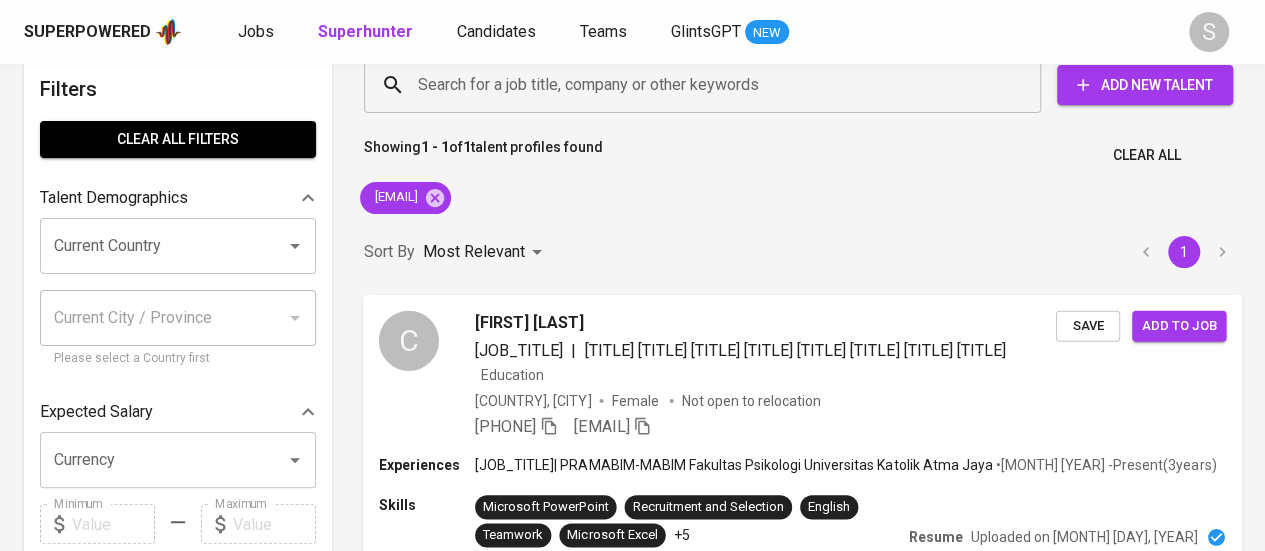 scroll, scrollTop: 0, scrollLeft: 0, axis: both 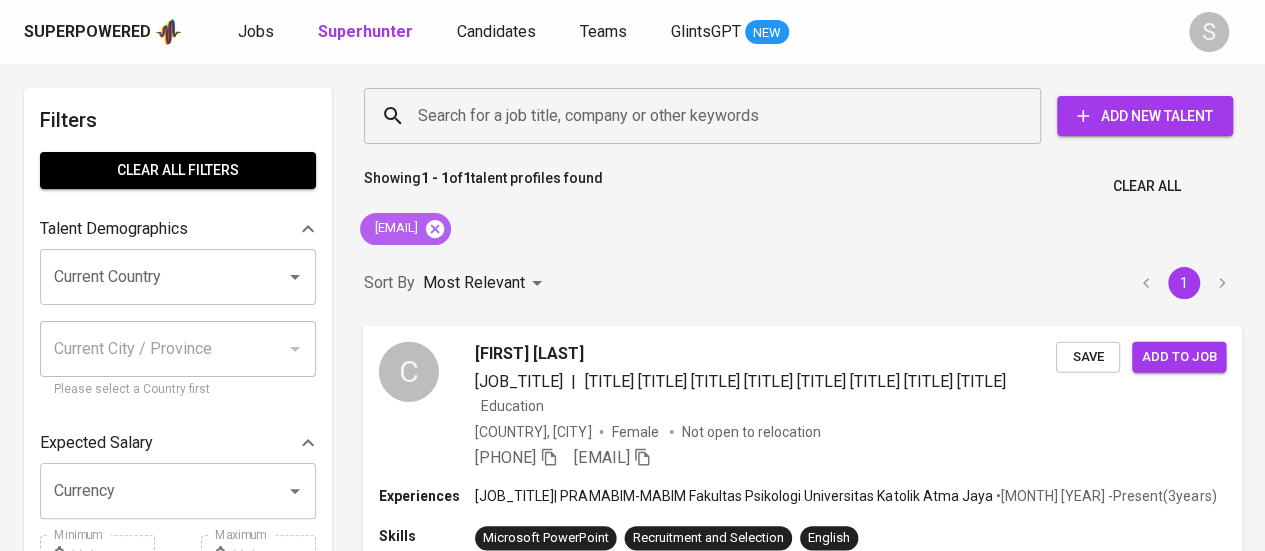click 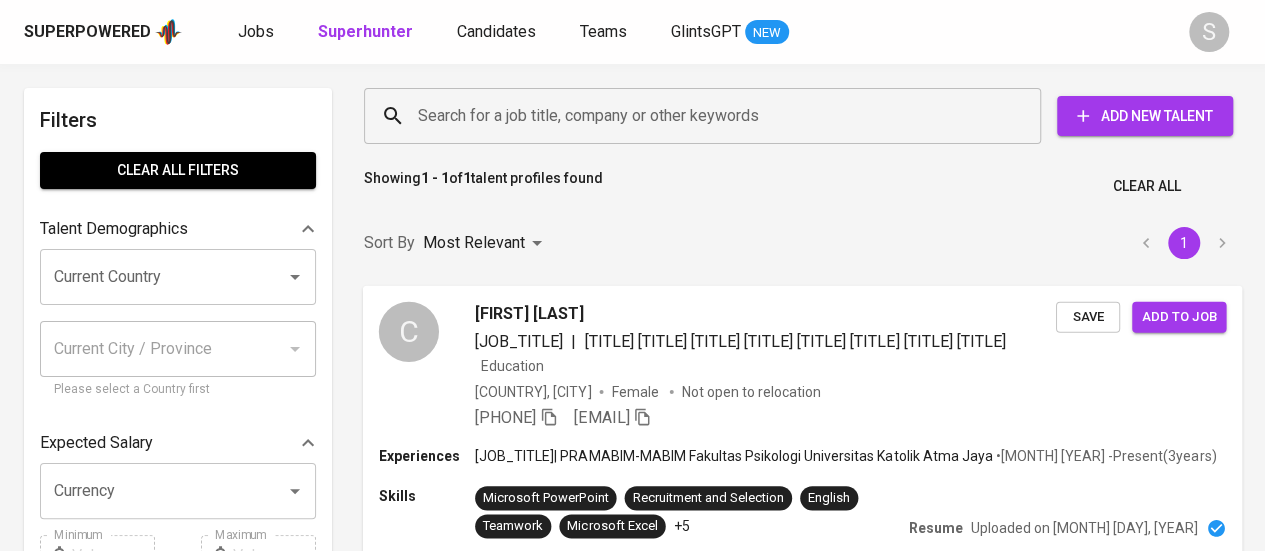 click on "Search for a job title, company or other keywords" at bounding box center [707, 116] 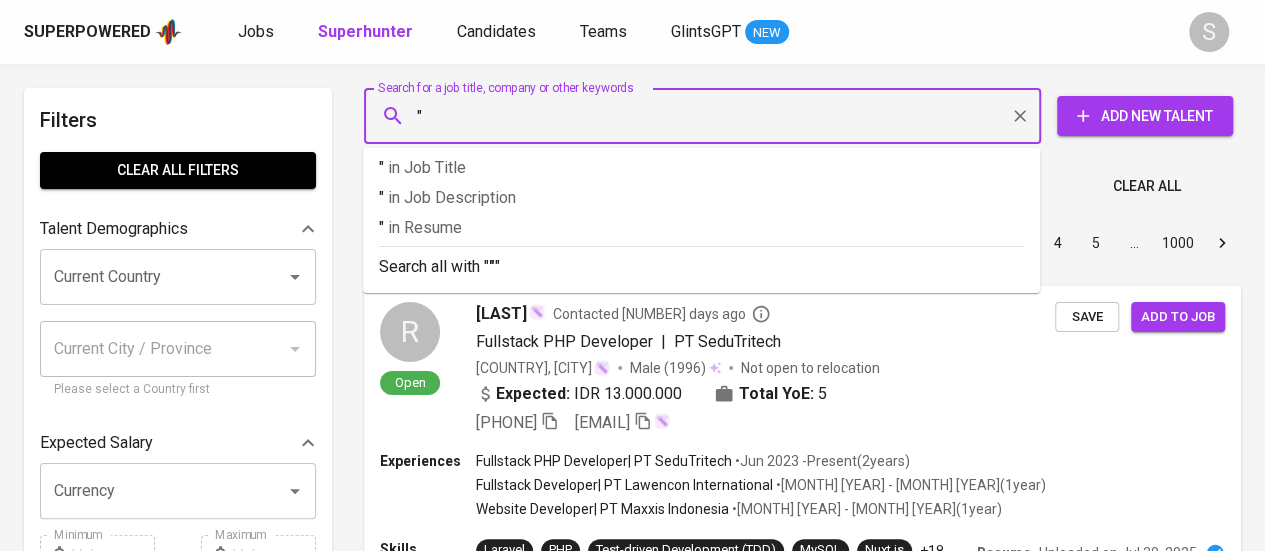 paste on "Josephine Pollyanna" 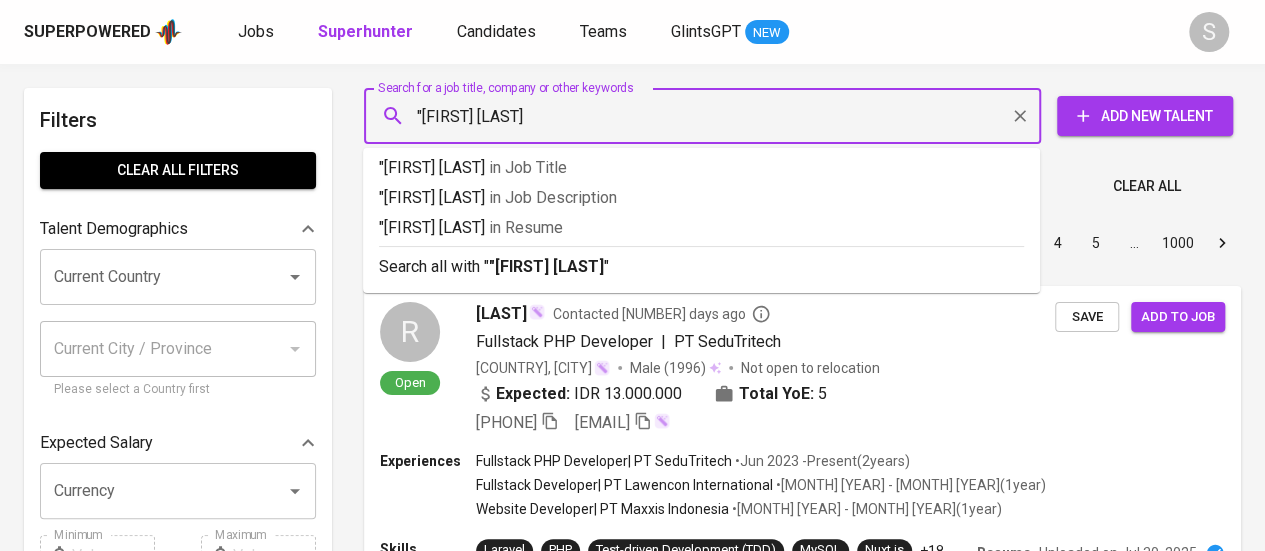 type on ""Josephine Pollyanna"" 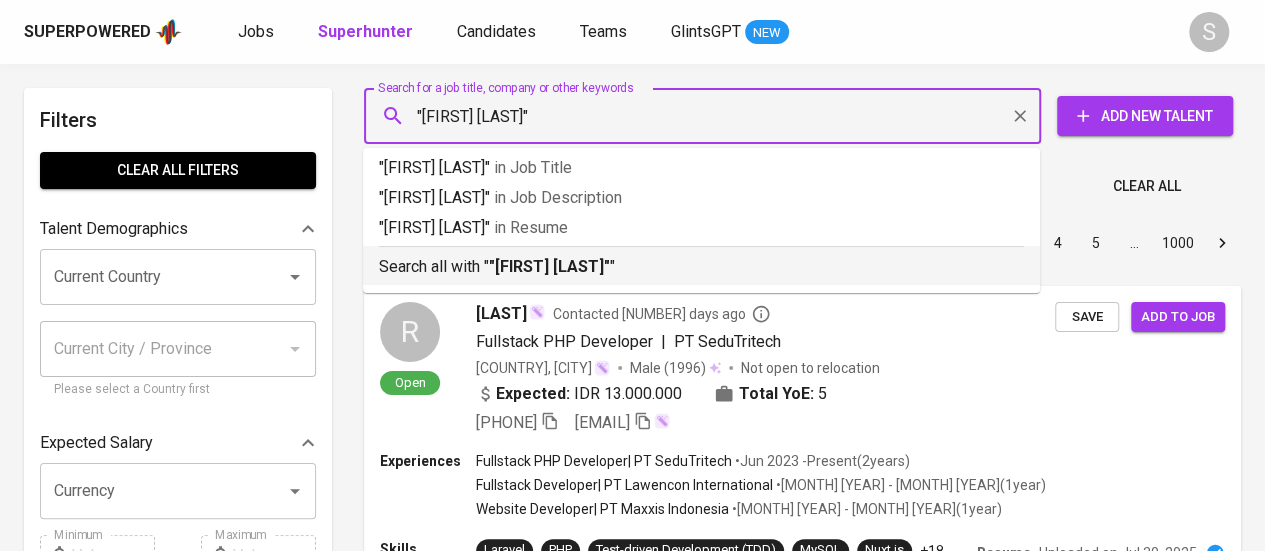 click on ""Josephine Pollyanna"" at bounding box center [549, 266] 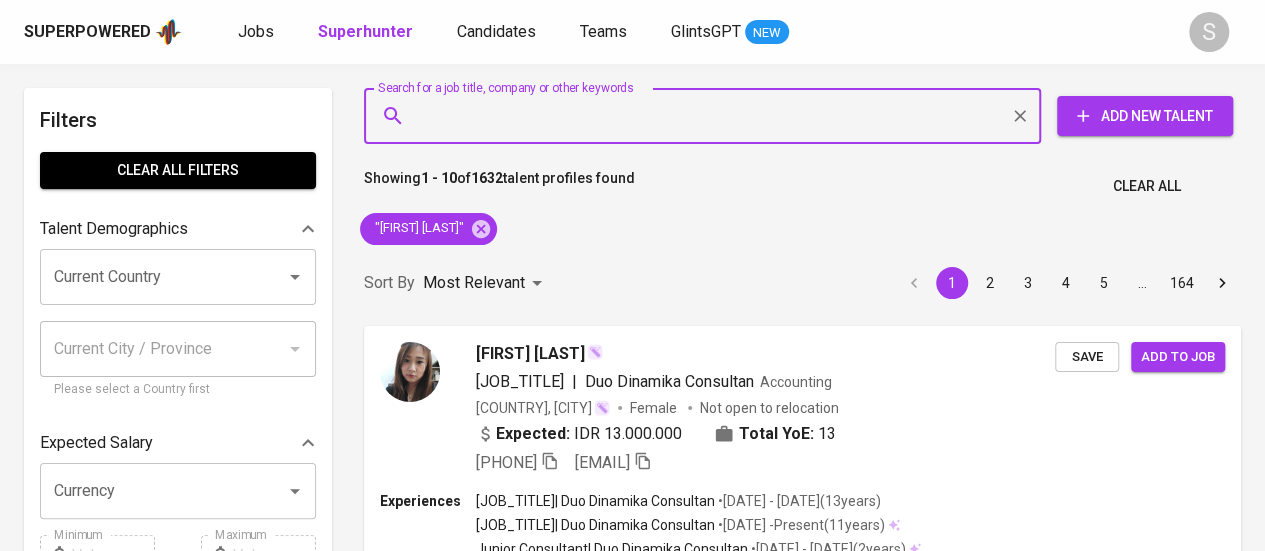 scroll, scrollTop: 3937, scrollLeft: 0, axis: vertical 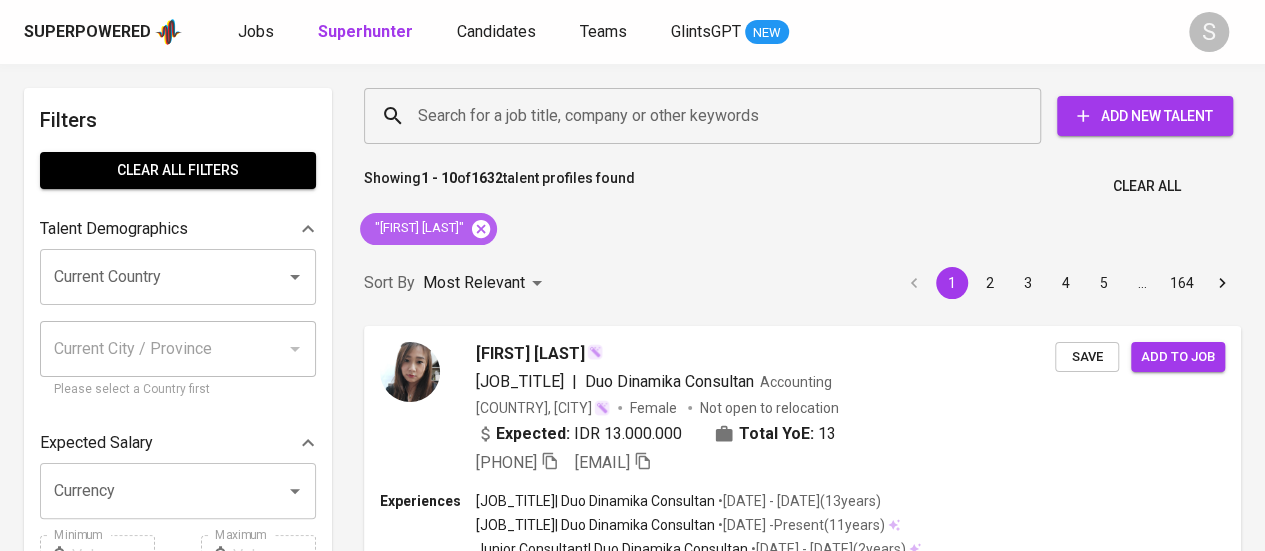 click 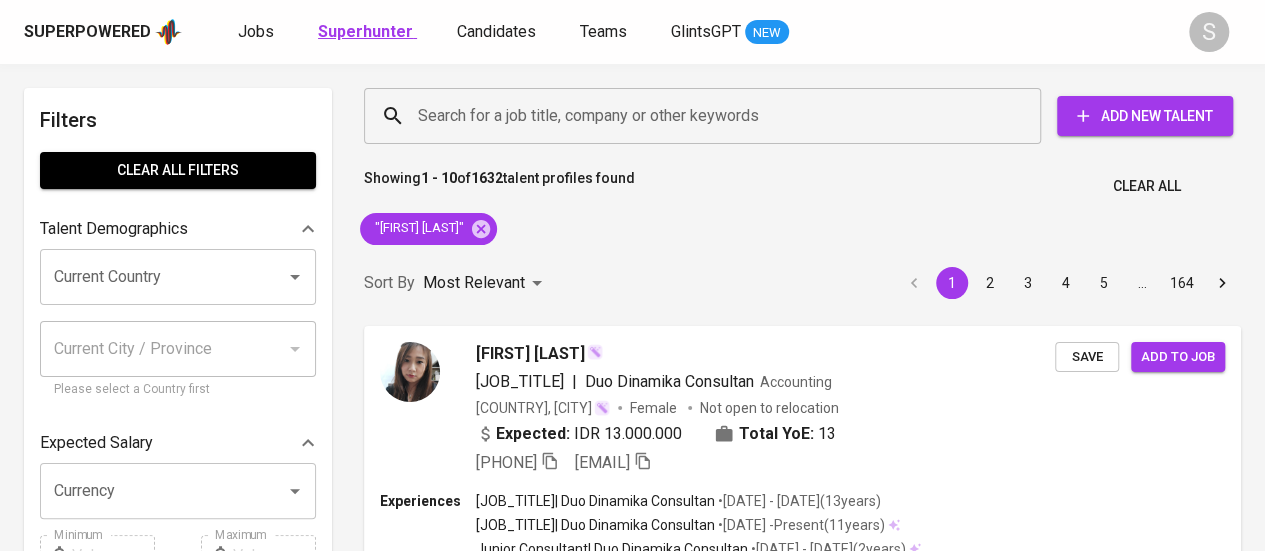 click on "Sort By Most Relevant MOST_RELEVANT 1 2 3 4 5 … 164" at bounding box center (802, 283) 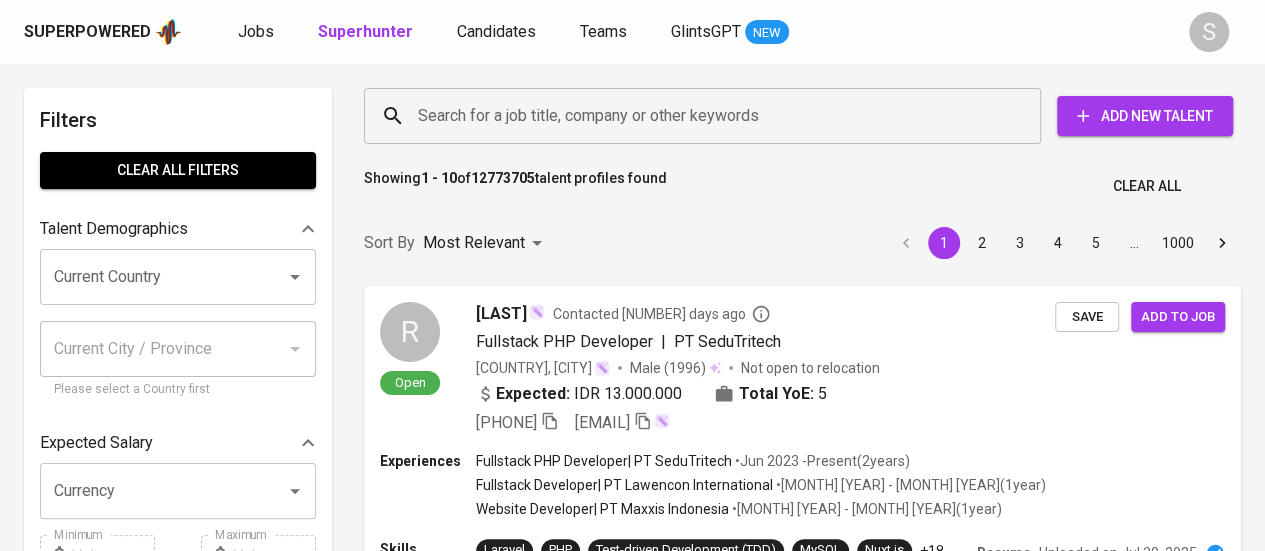click on "Search for a job title, company or other keywords" at bounding box center [707, 116] 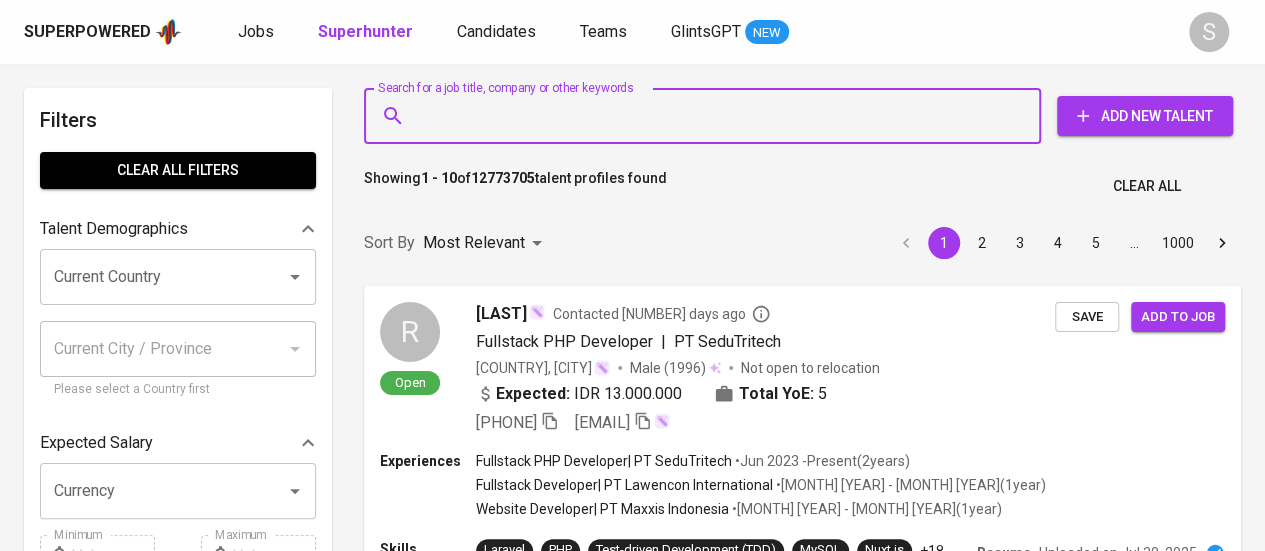 paste on "firdannaya11@gmail.com" 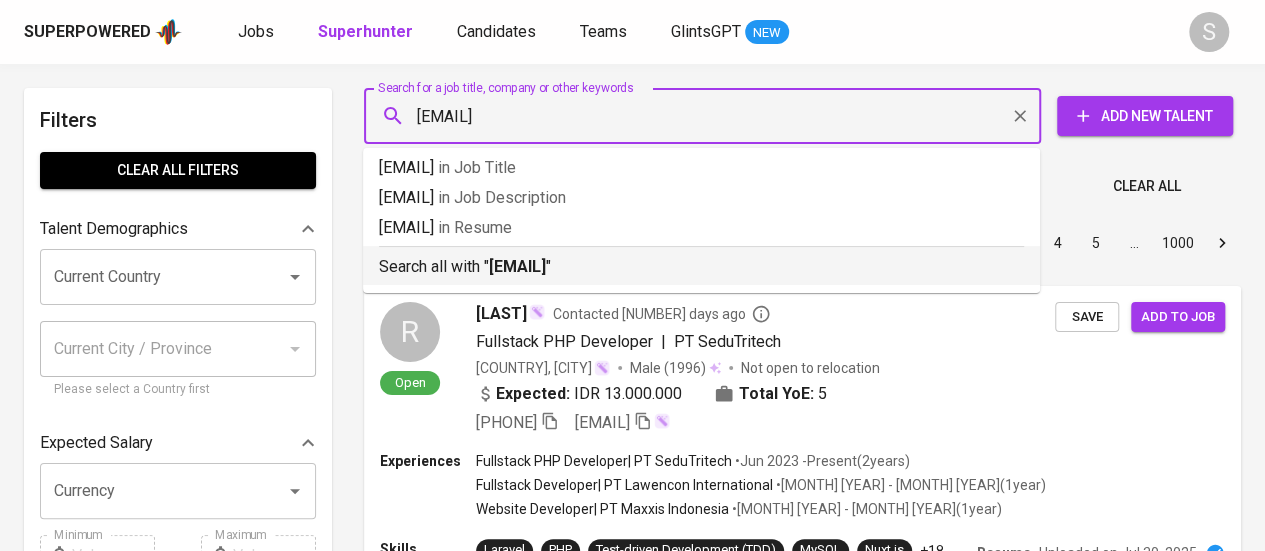 click on "firdannaya11@gmail.com" at bounding box center [517, 266] 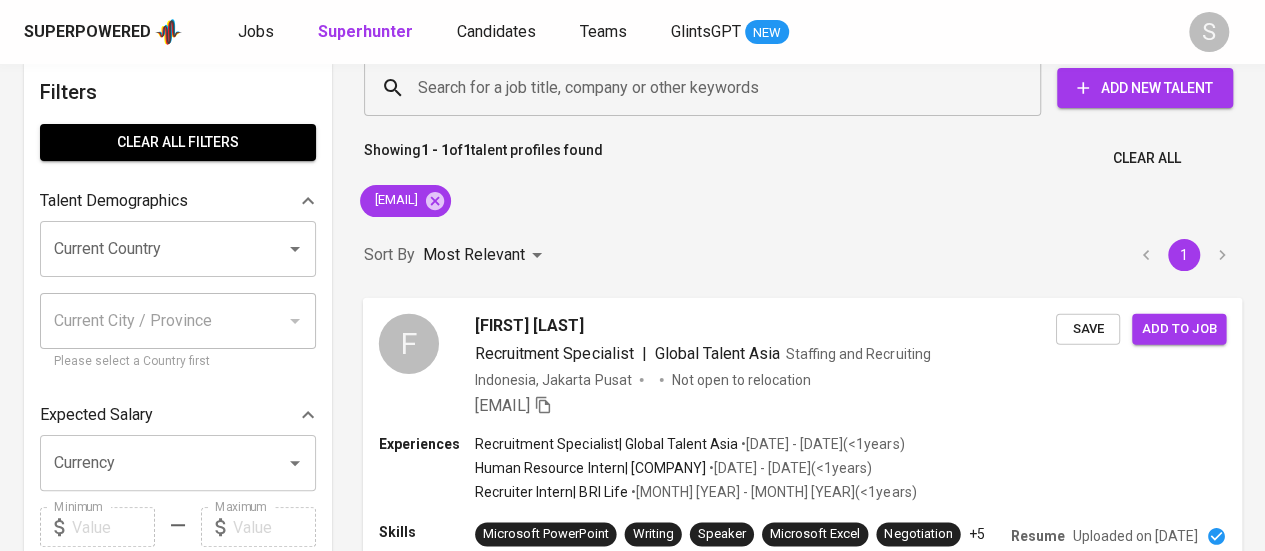scroll, scrollTop: 7, scrollLeft: 0, axis: vertical 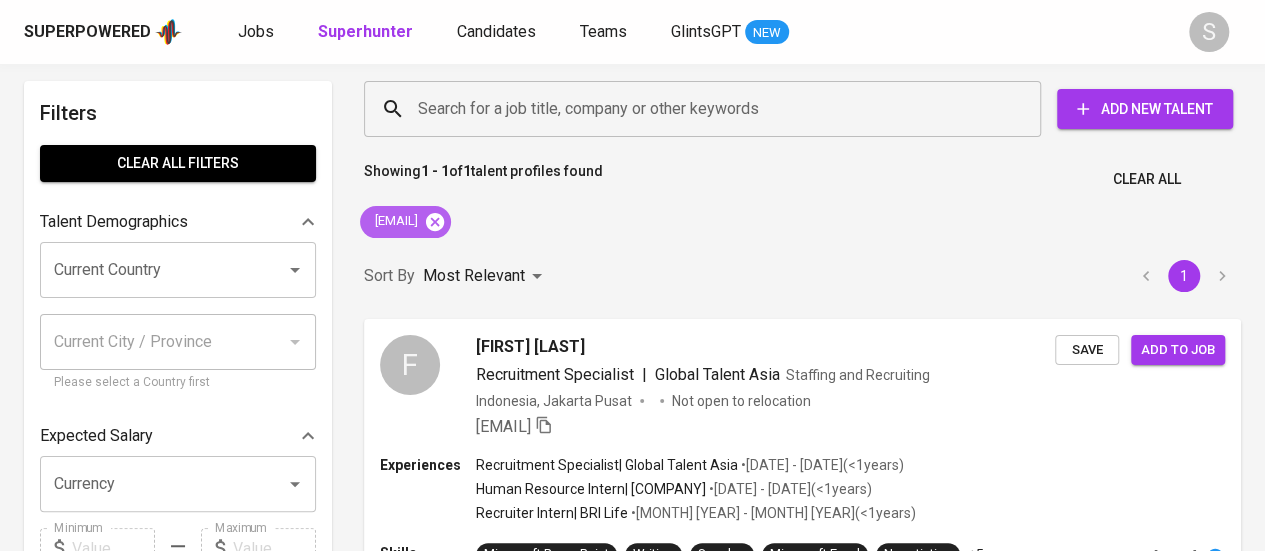 click 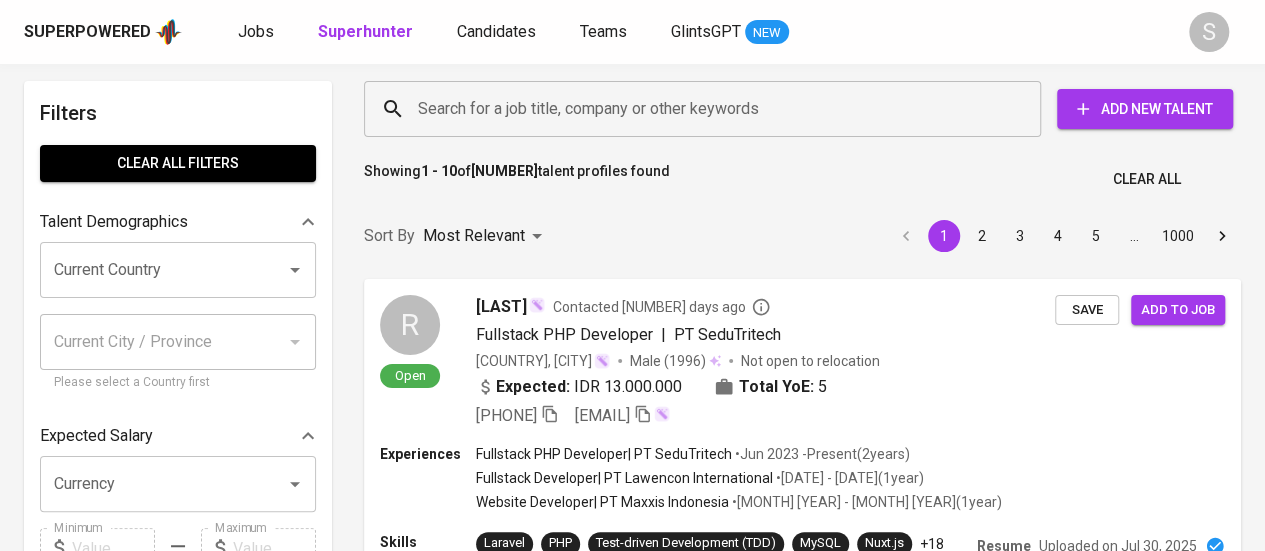 scroll, scrollTop: 0, scrollLeft: 0, axis: both 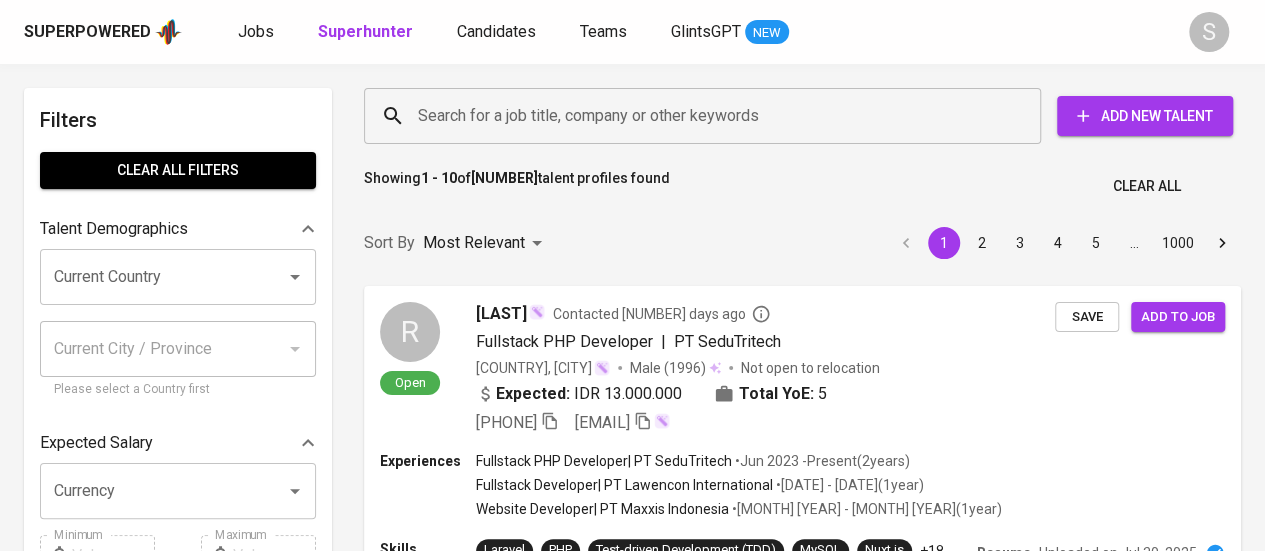 click on "Search for a job title, company or other keywords" at bounding box center [707, 116] 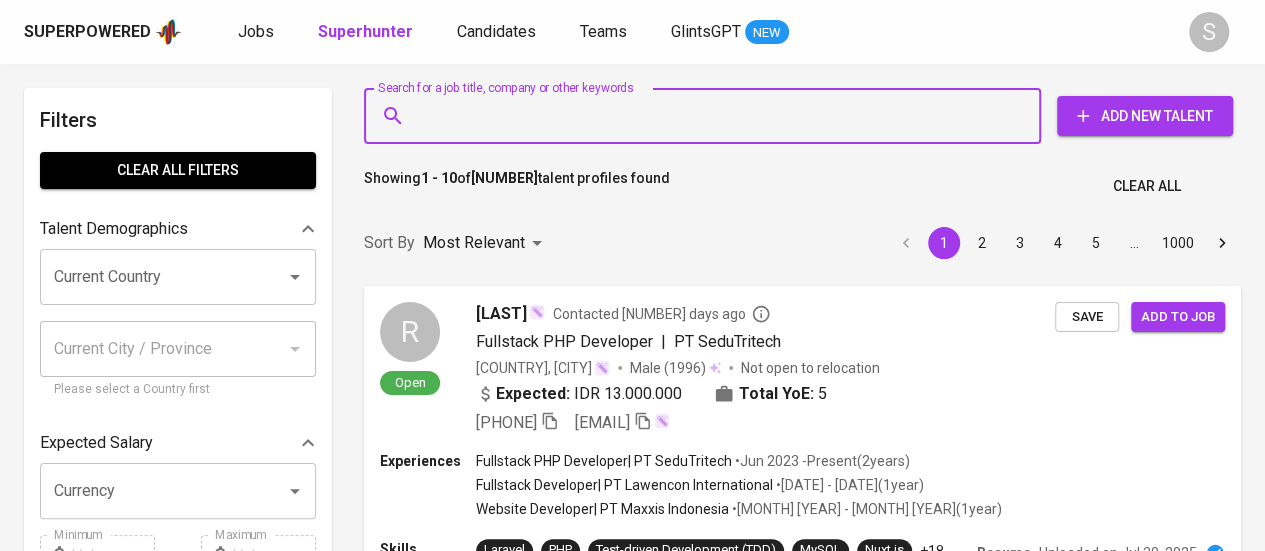 paste on "rnabilawijayanti@gmail.com" 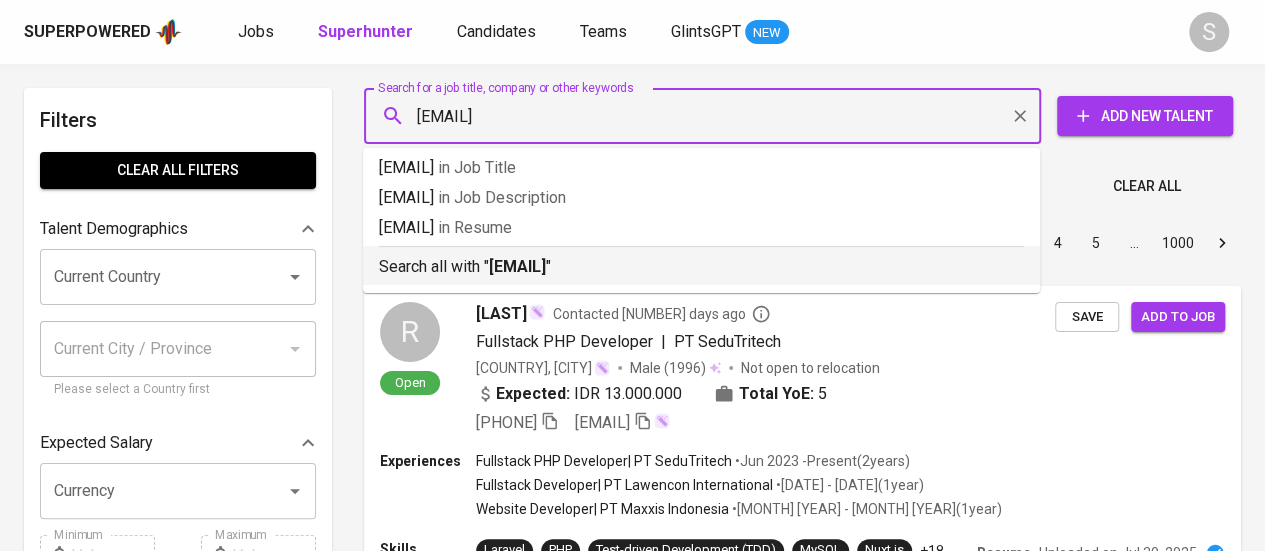 click on "Search all with " rnabilawijayanti@gmail.com "" at bounding box center [701, 267] 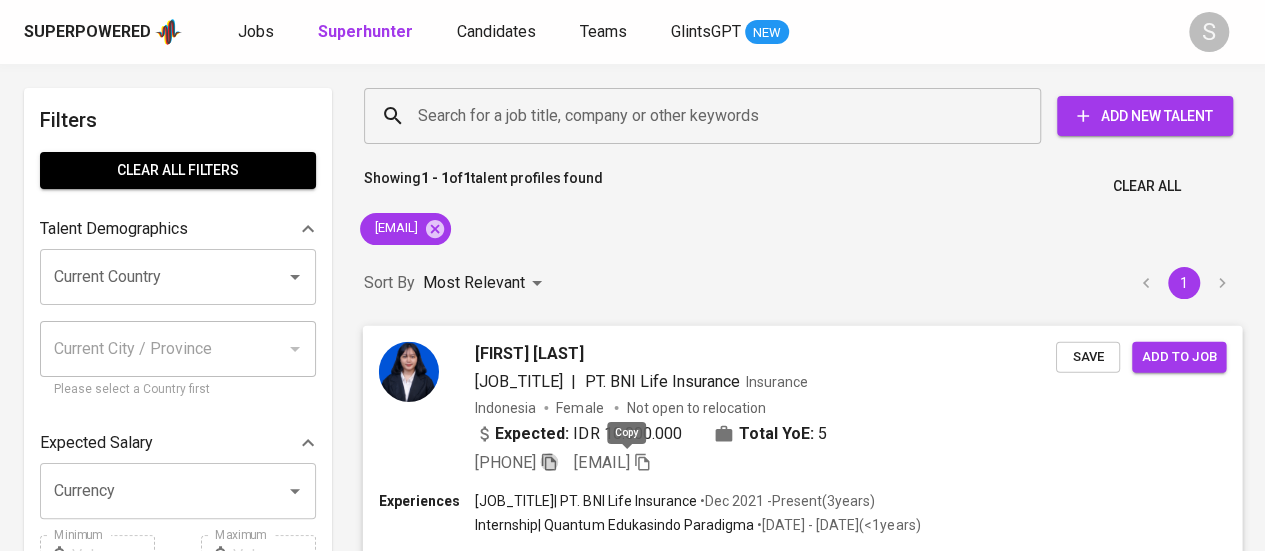click 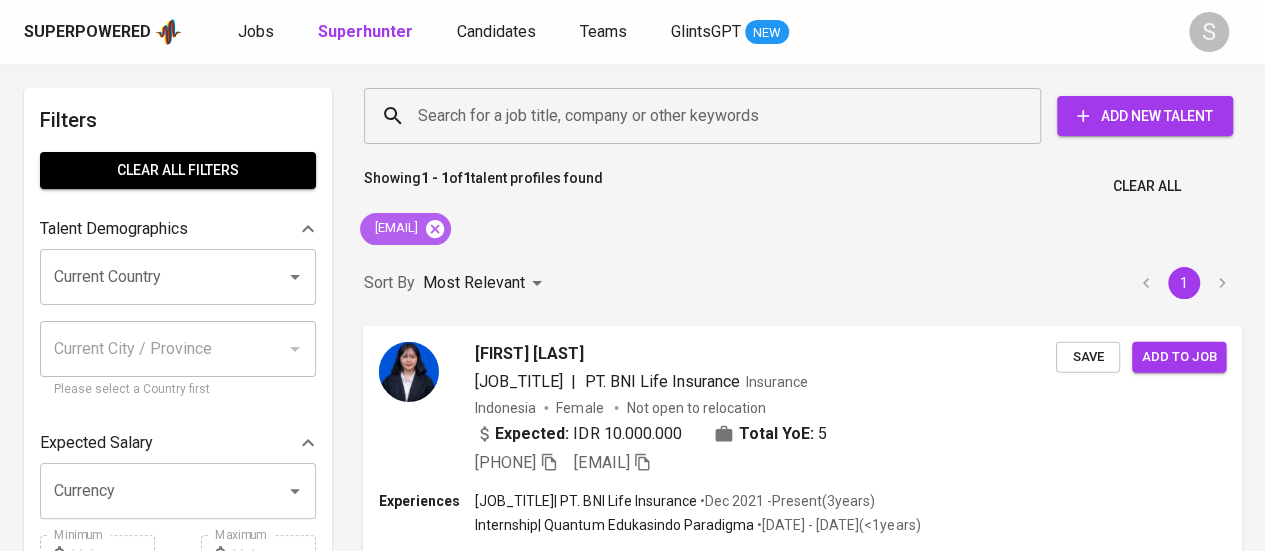 click 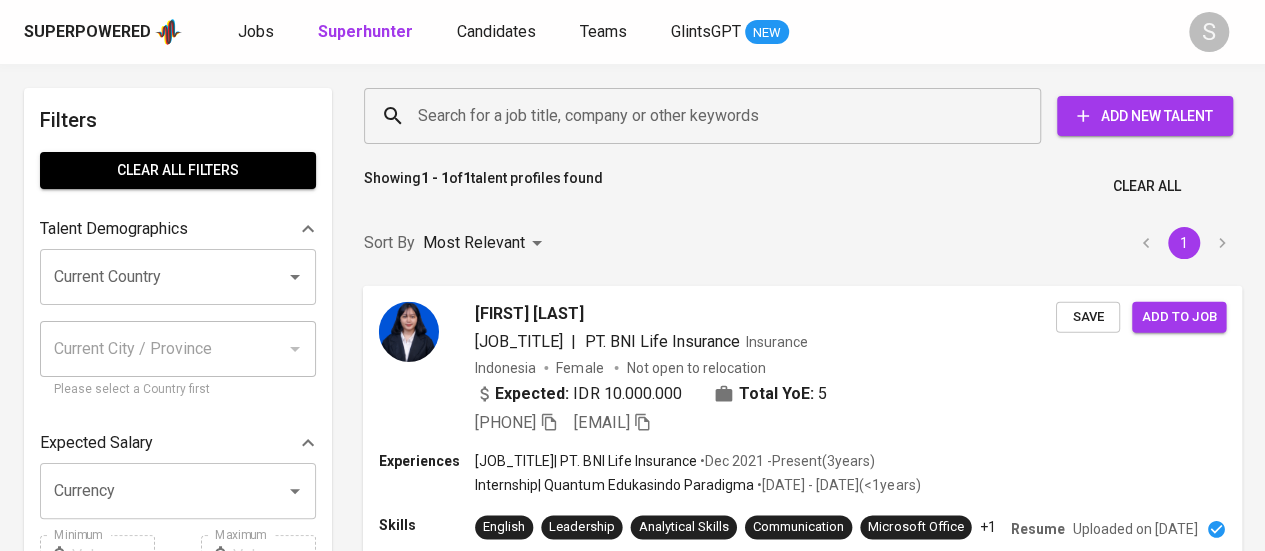 click on "Search for a job title, company or other keywords" at bounding box center [707, 116] 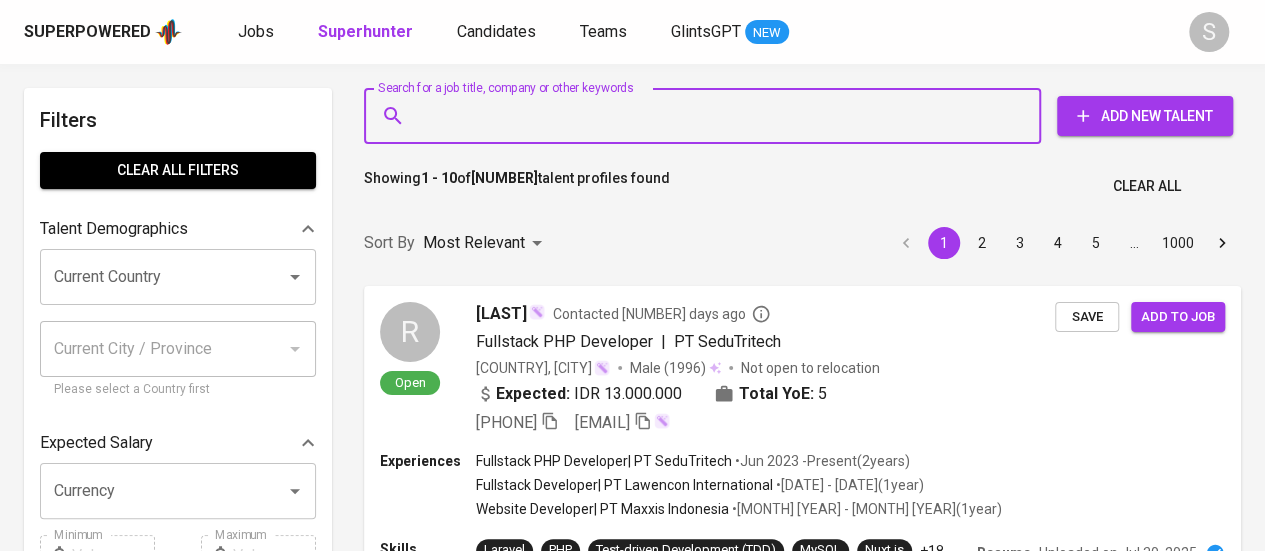 paste on "davinelbert@gmail.com" 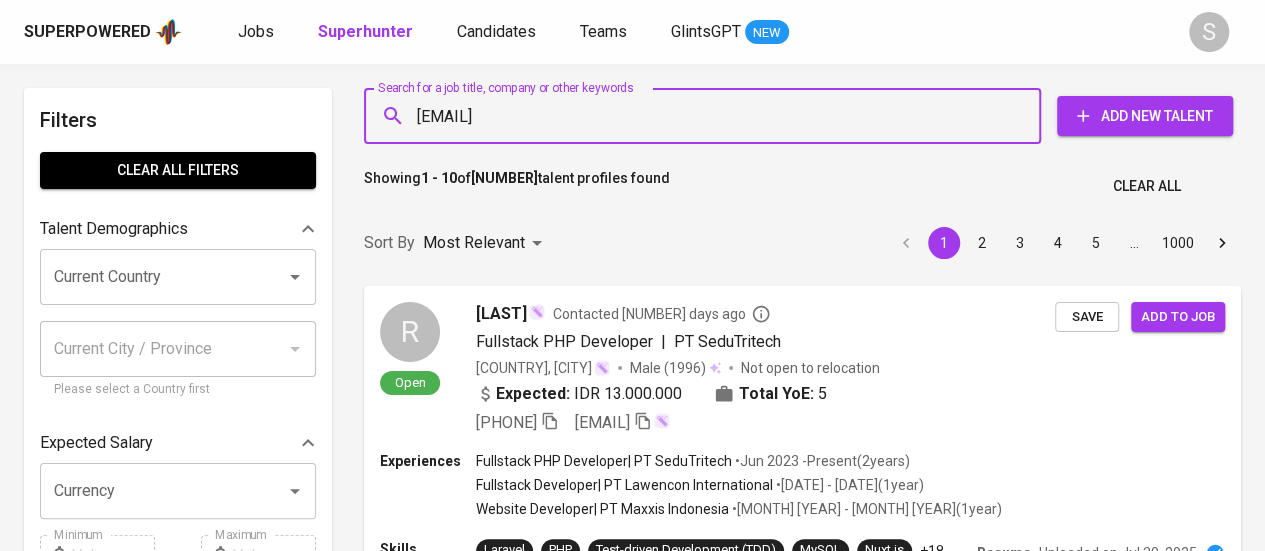 click on "davinelbert@gmail.com" at bounding box center [707, 116] 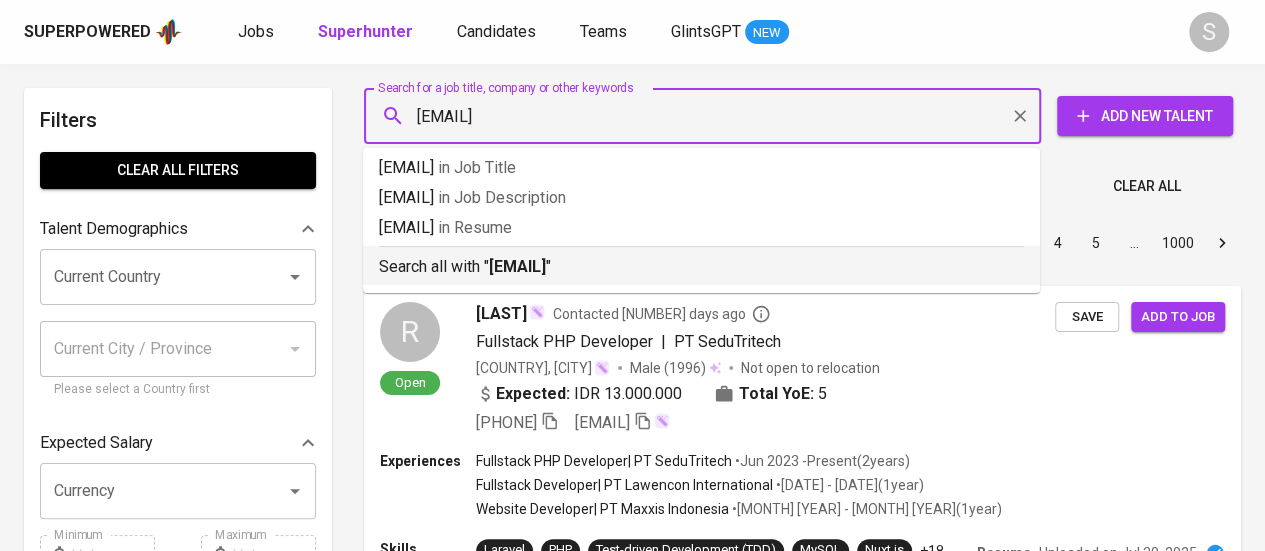 click on "davinelbert@gmail.com" at bounding box center [517, 266] 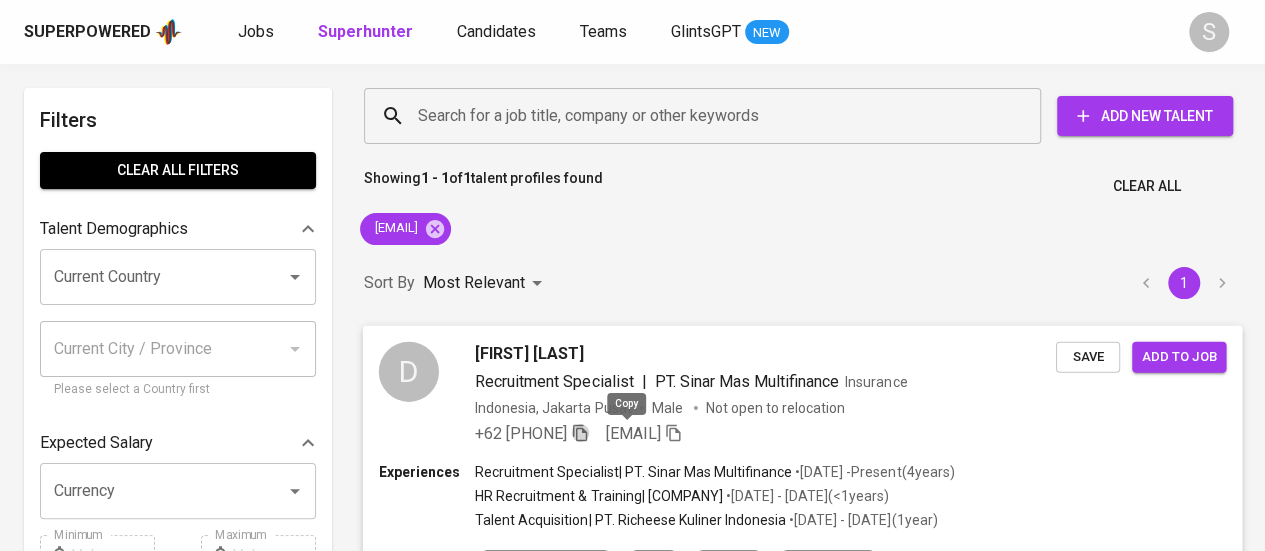 click 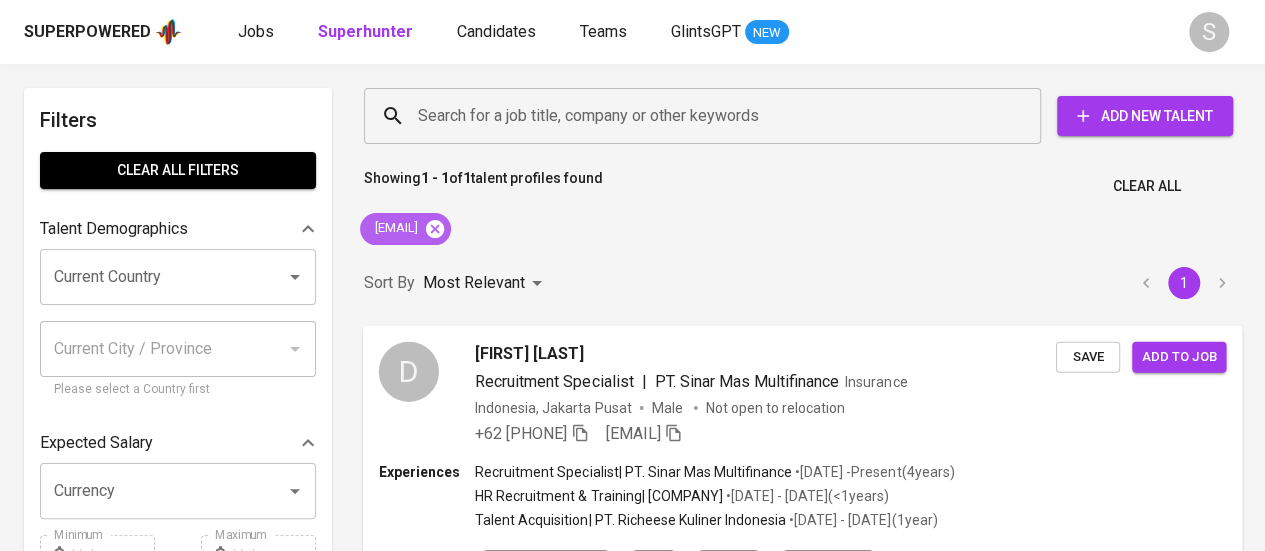 click 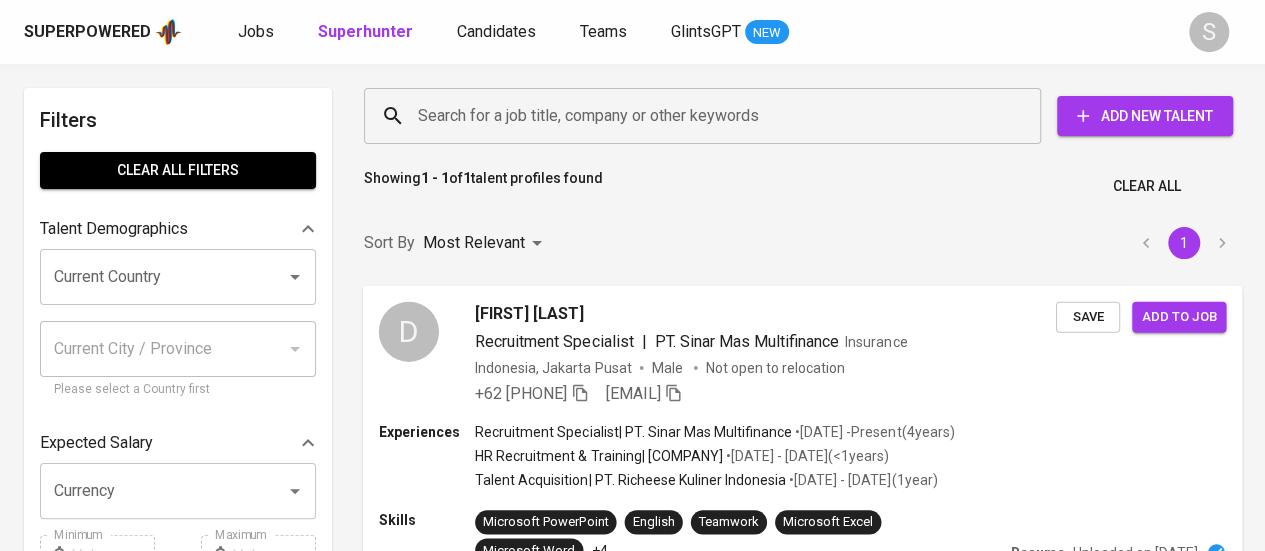 click on "Search for a job title, company or other keywords" at bounding box center (707, 116) 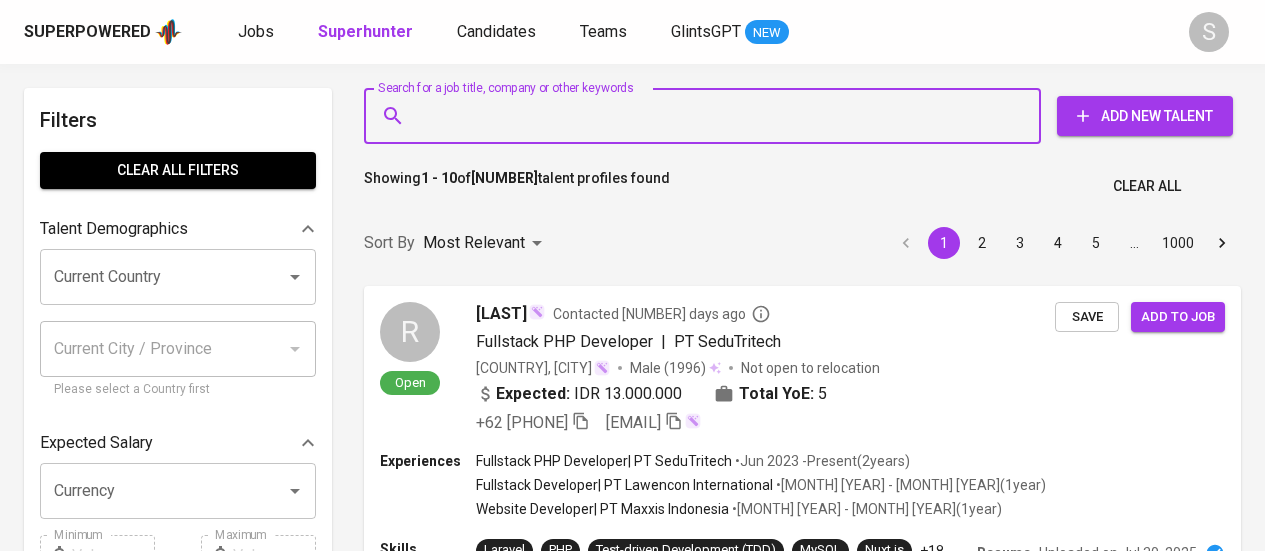 scroll, scrollTop: 0, scrollLeft: 0, axis: both 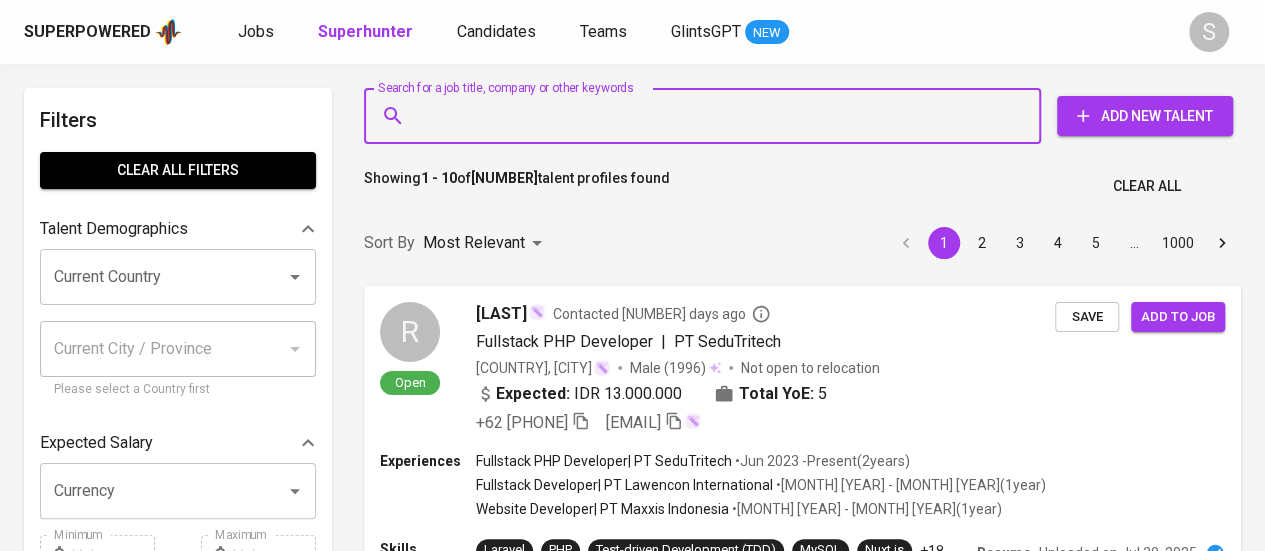 paste on "agustinaatmajaya@gmail.com" 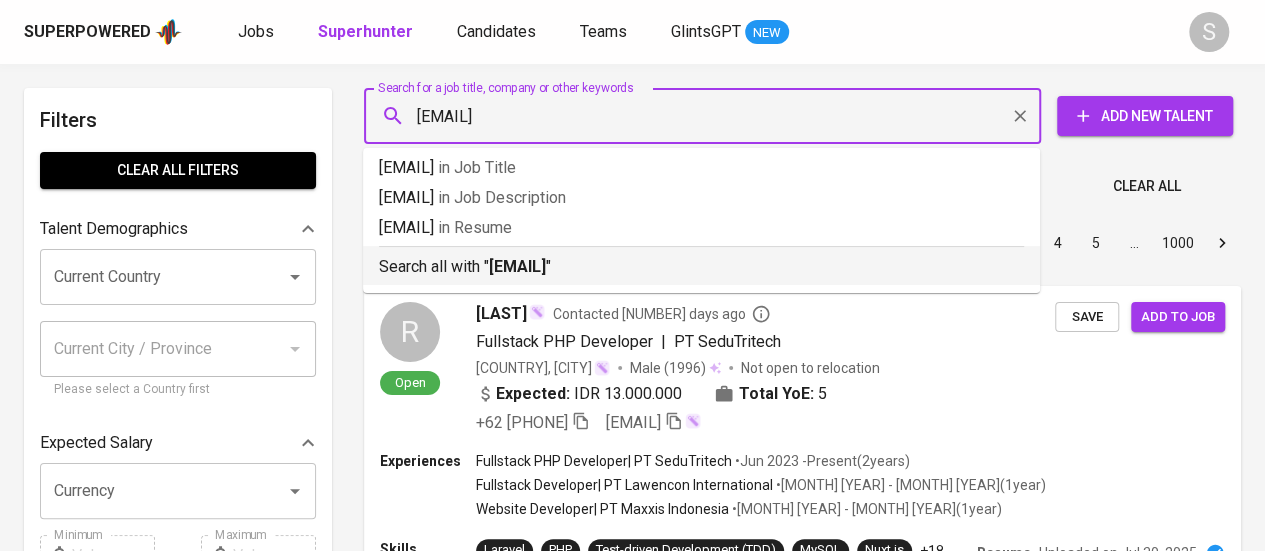 click on "Search all with " agustinaatmajaya@gmail.com "" at bounding box center (701, 262) 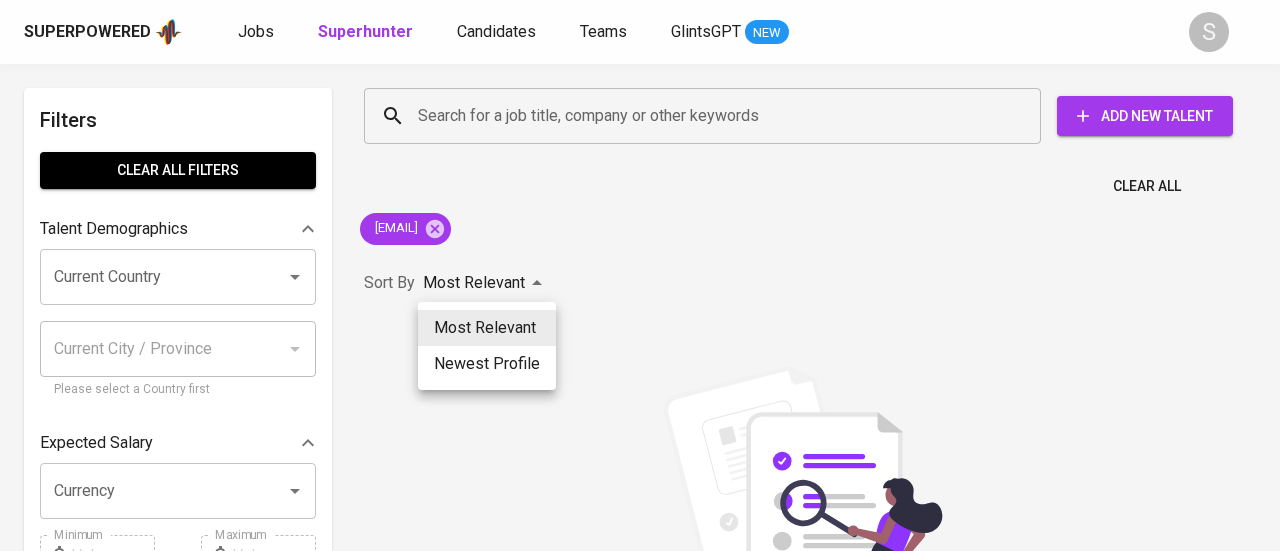 click at bounding box center [640, 275] 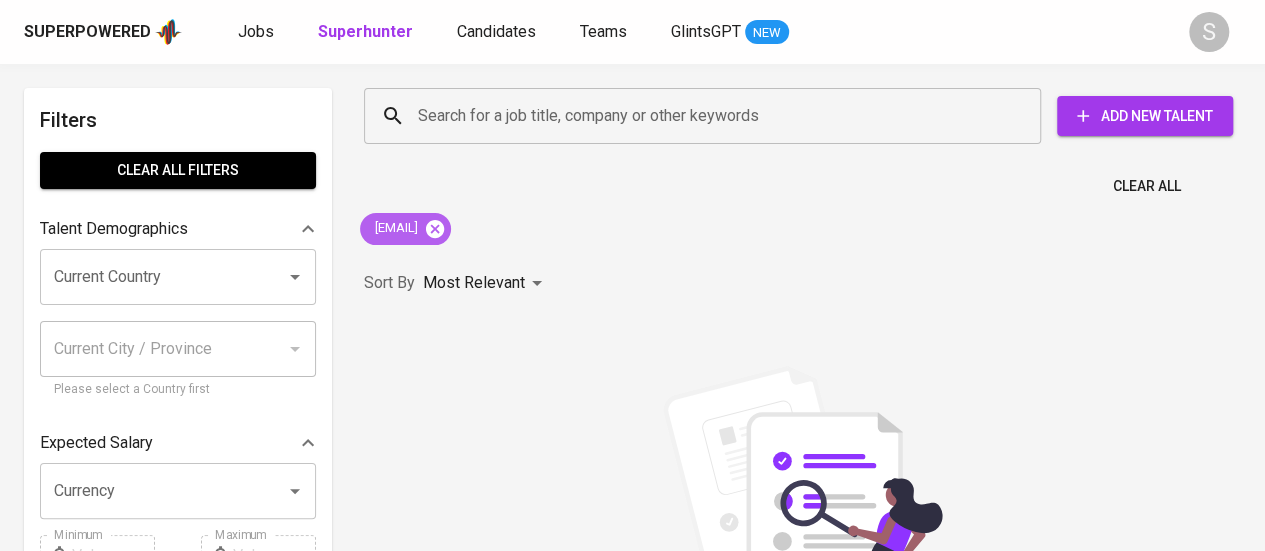 click 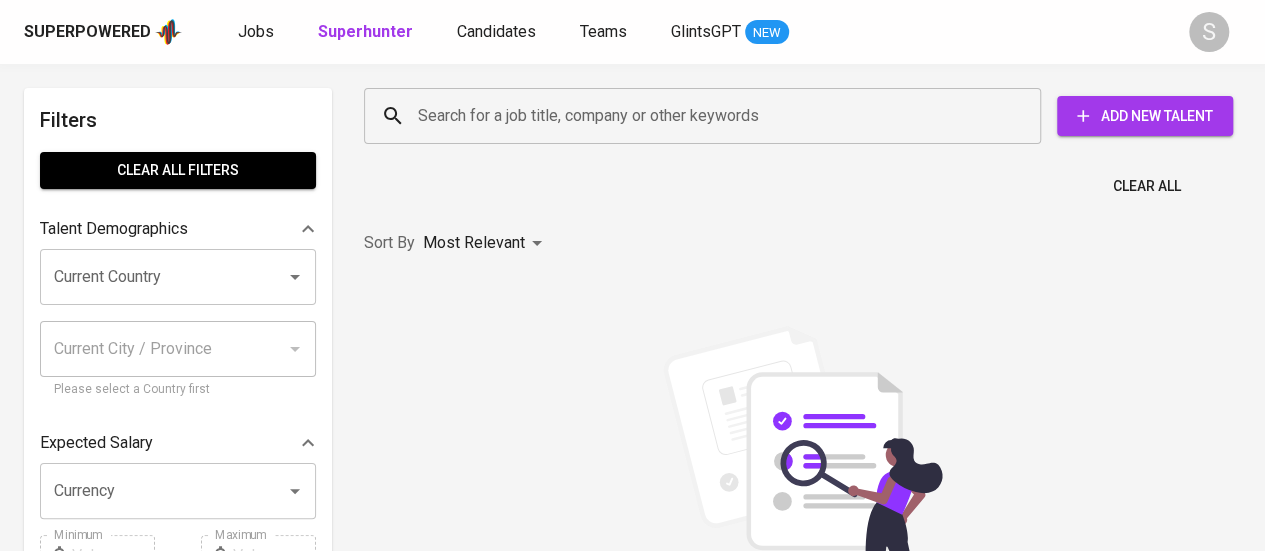 click on "Sort By Most Relevant MOST_RELEVANT" at bounding box center (802, 243) 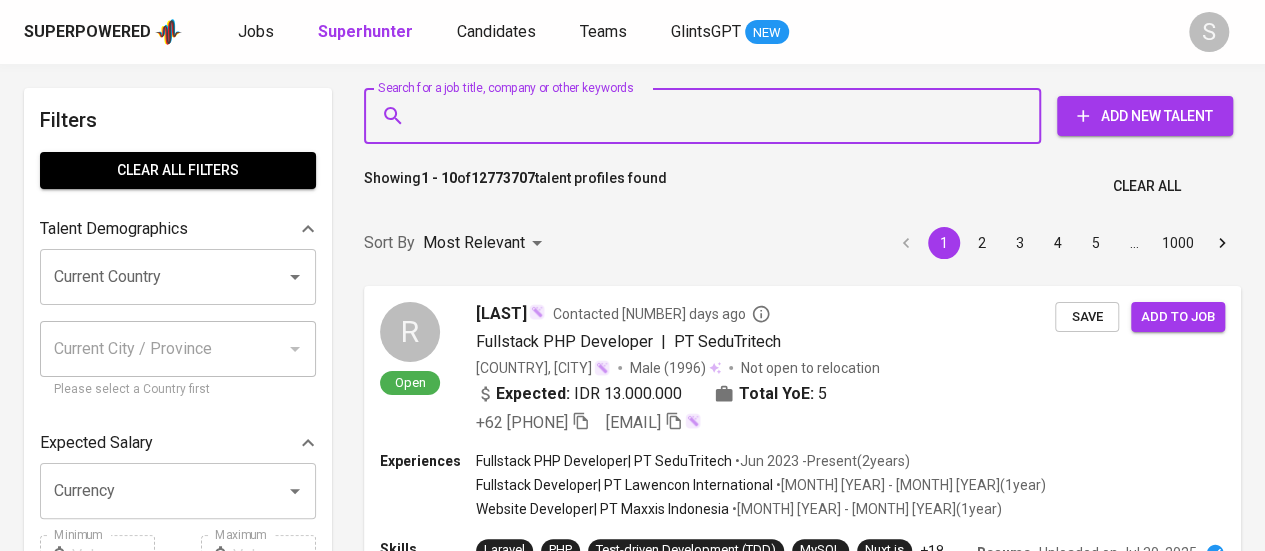 click on "Search for a job title, company or other keywords" at bounding box center [707, 116] 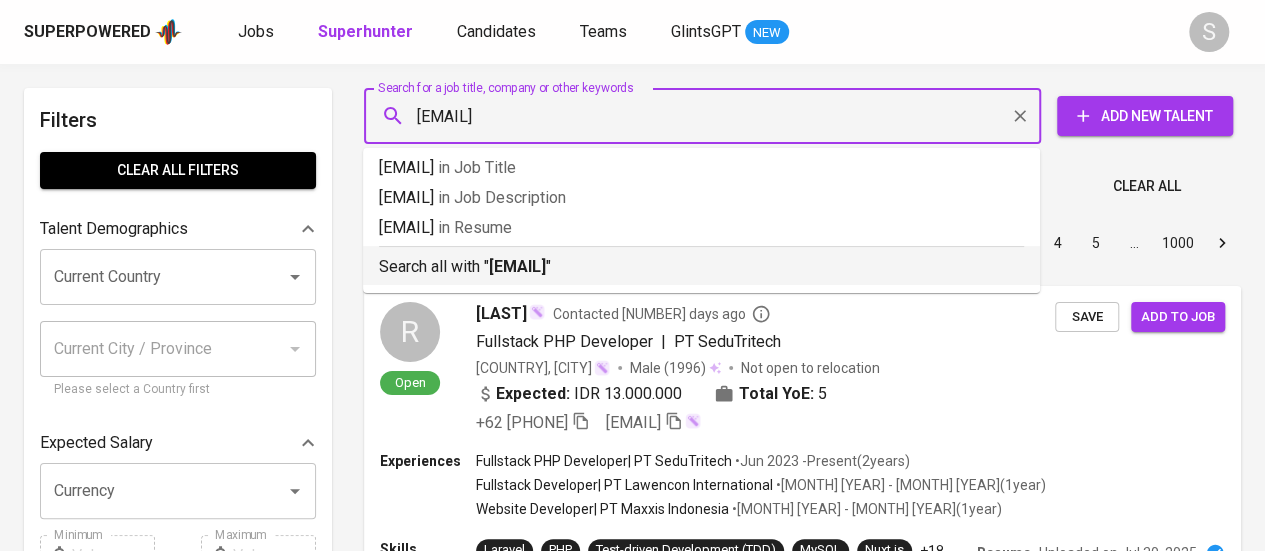 click on "agustina.atmajaya@gmail.com" at bounding box center [517, 266] 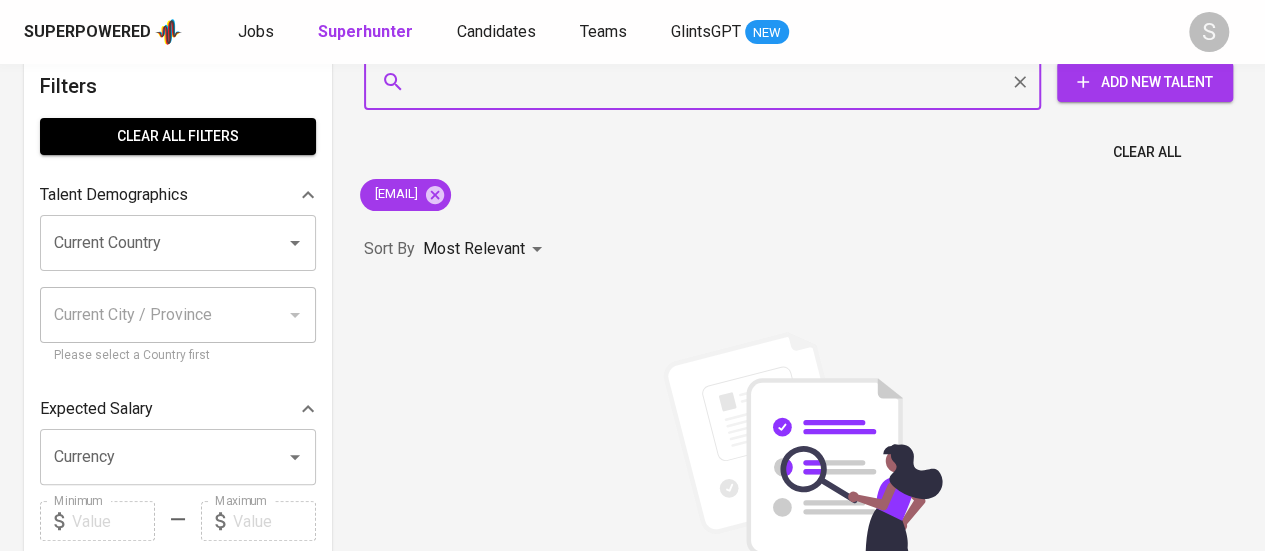 scroll, scrollTop: 33, scrollLeft: 0, axis: vertical 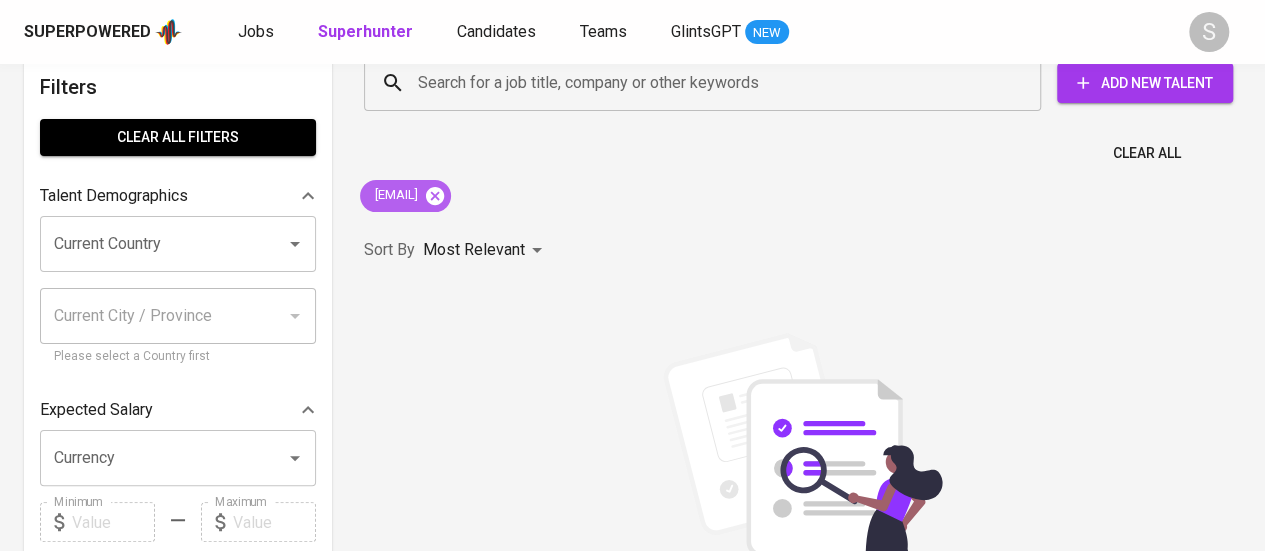 click 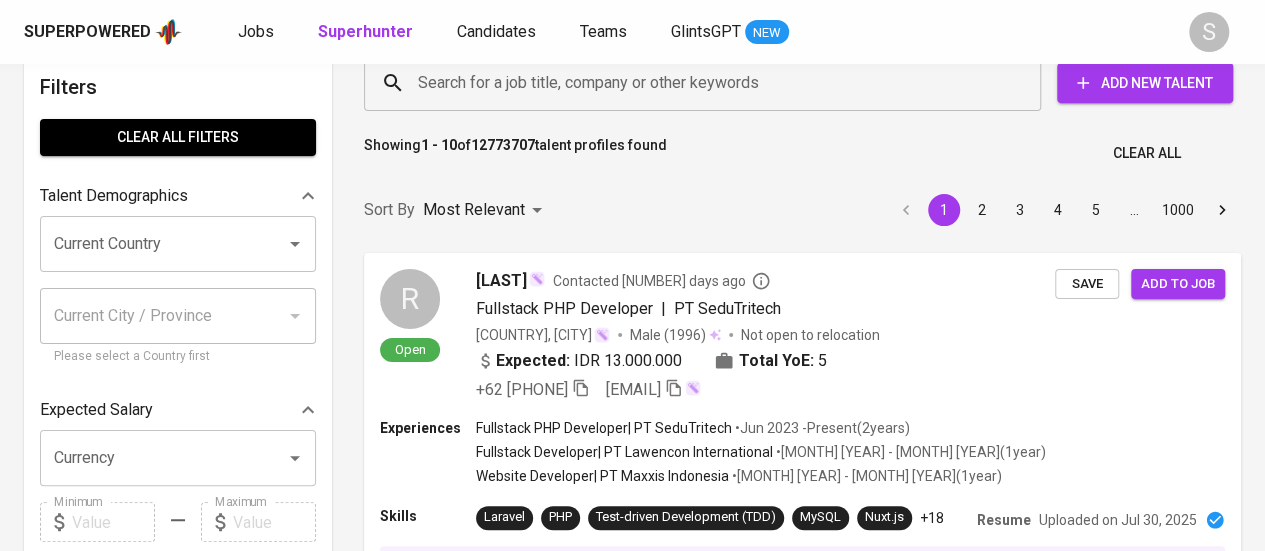 click on "Search for a job title, company or other keywords" at bounding box center (707, 83) 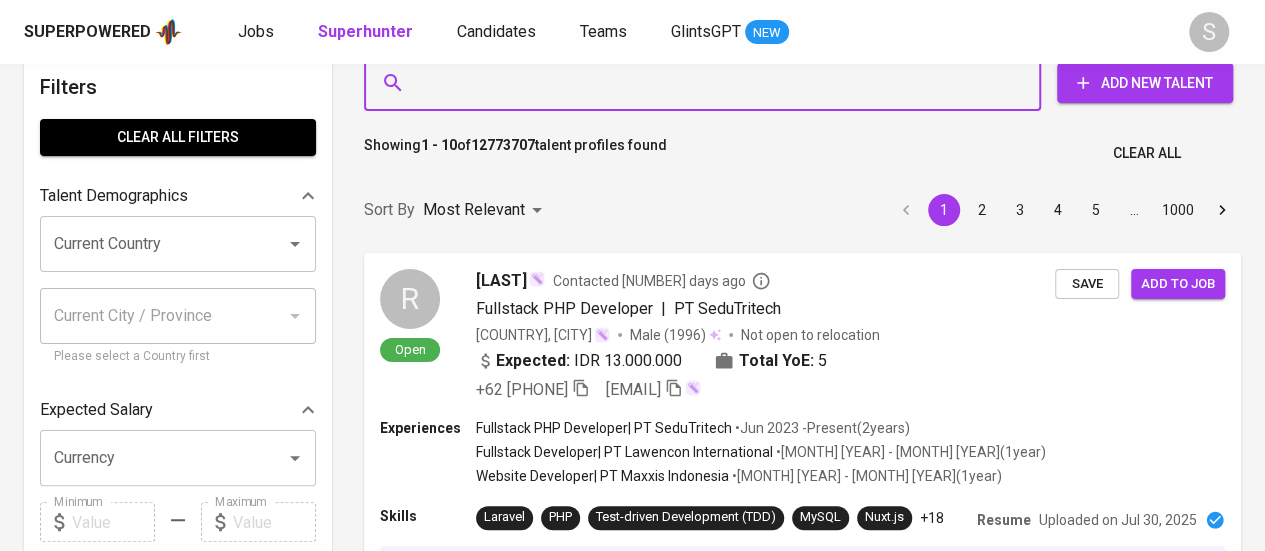 scroll, scrollTop: 0, scrollLeft: 0, axis: both 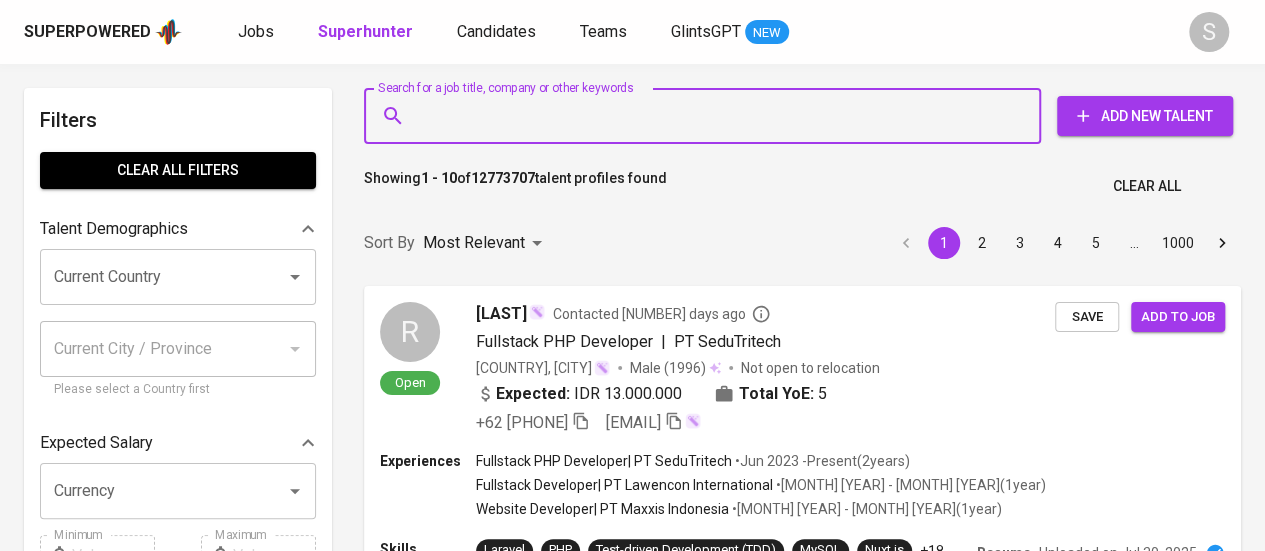 paste on "sulkifli23121996@gmail.com" 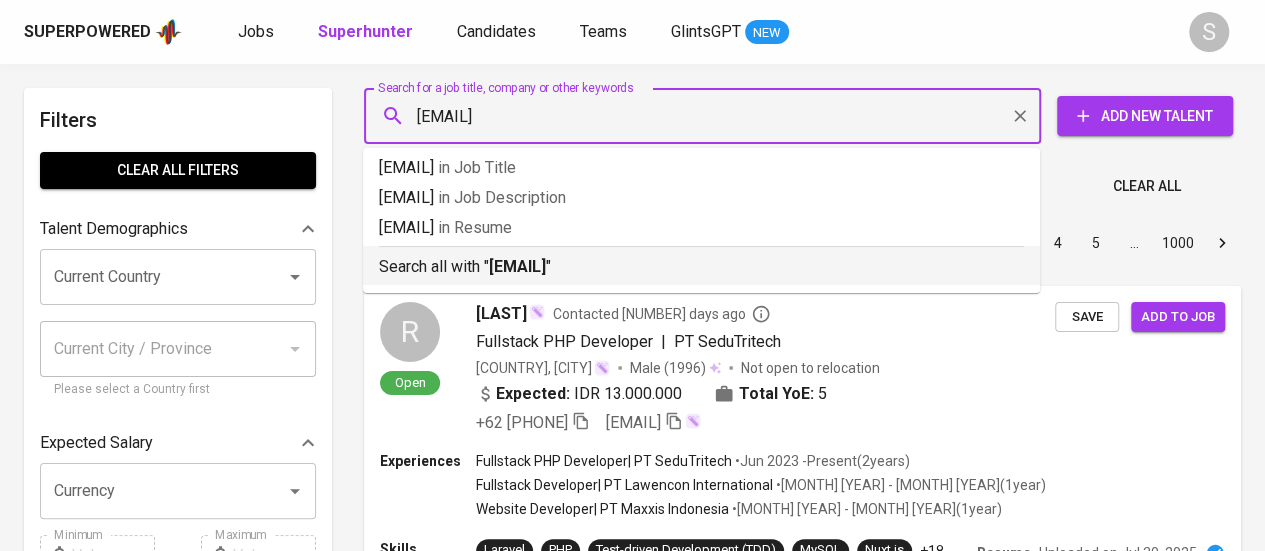 click on "sulkifli23121996@gmail.com" at bounding box center (517, 266) 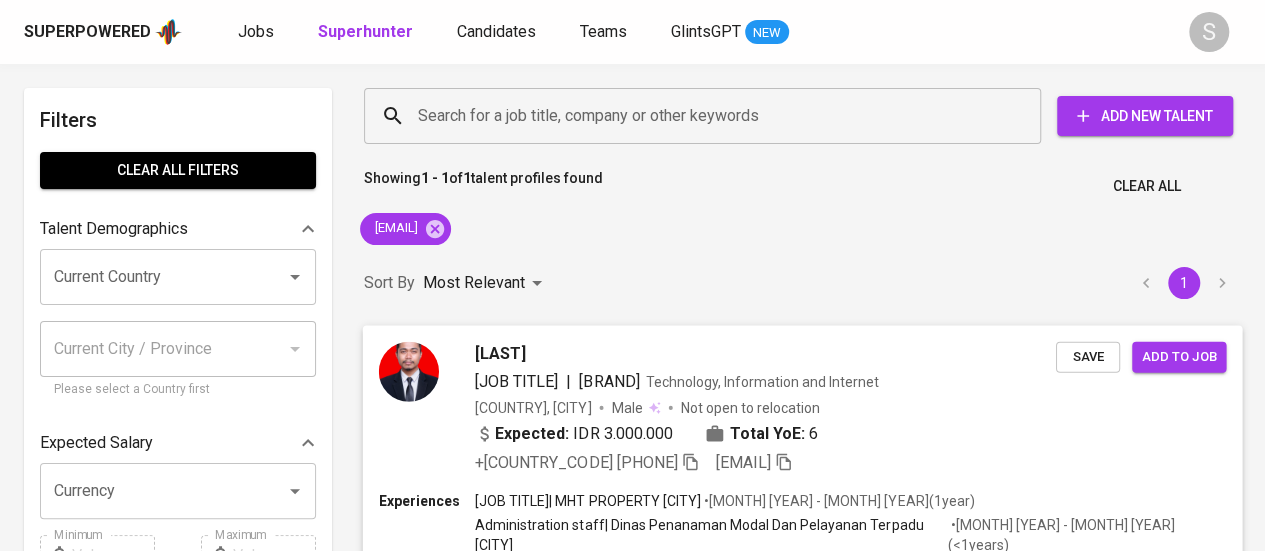 scroll, scrollTop: 192, scrollLeft: 0, axis: vertical 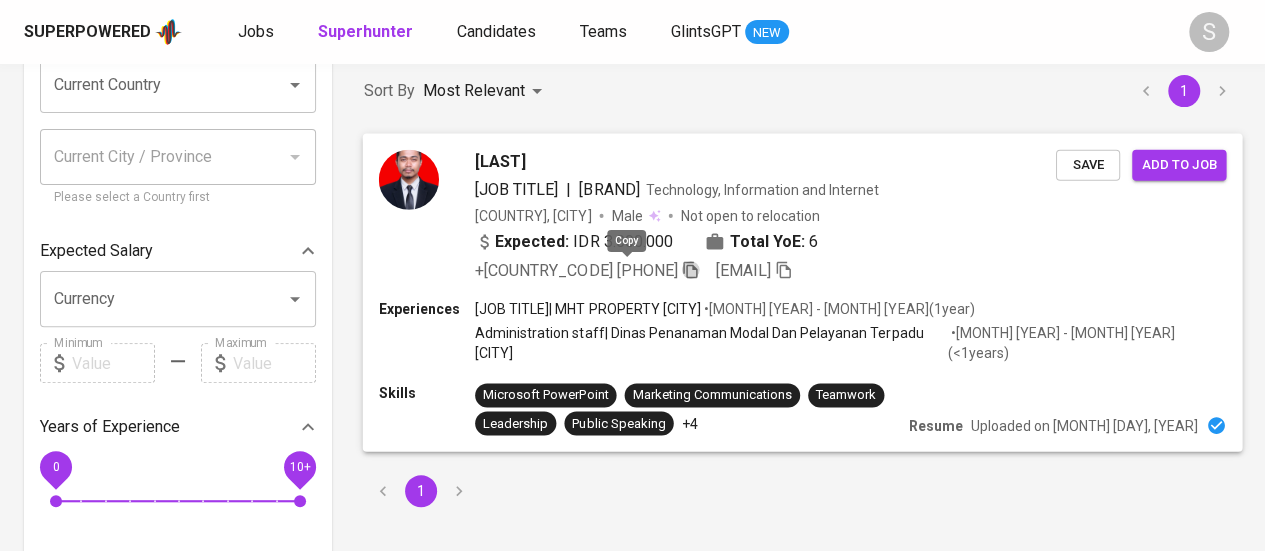 click 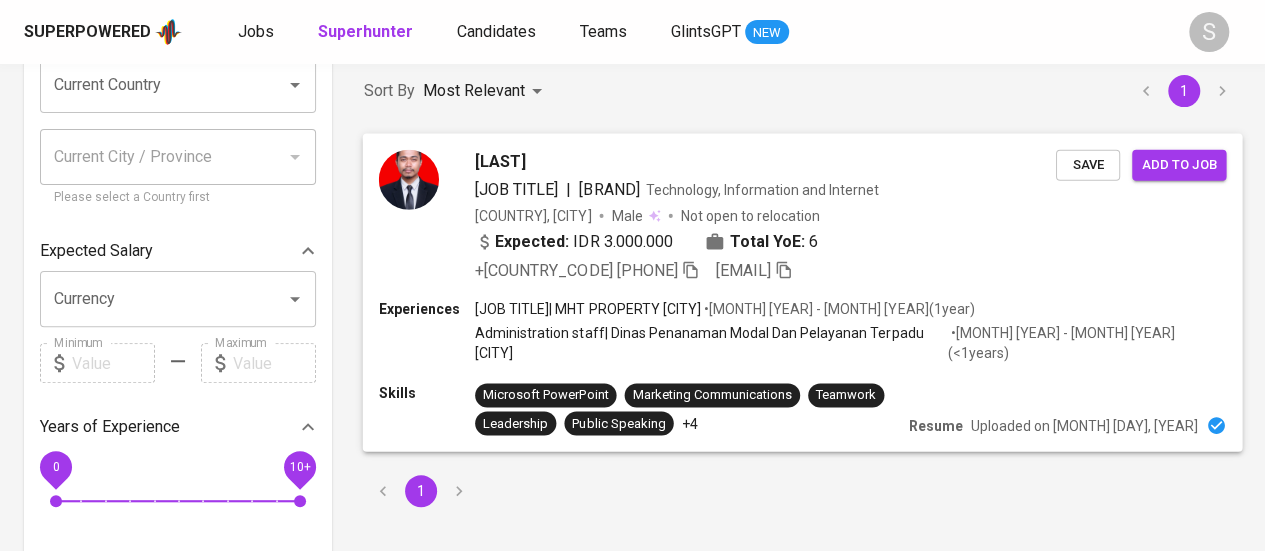 scroll, scrollTop: 0, scrollLeft: 0, axis: both 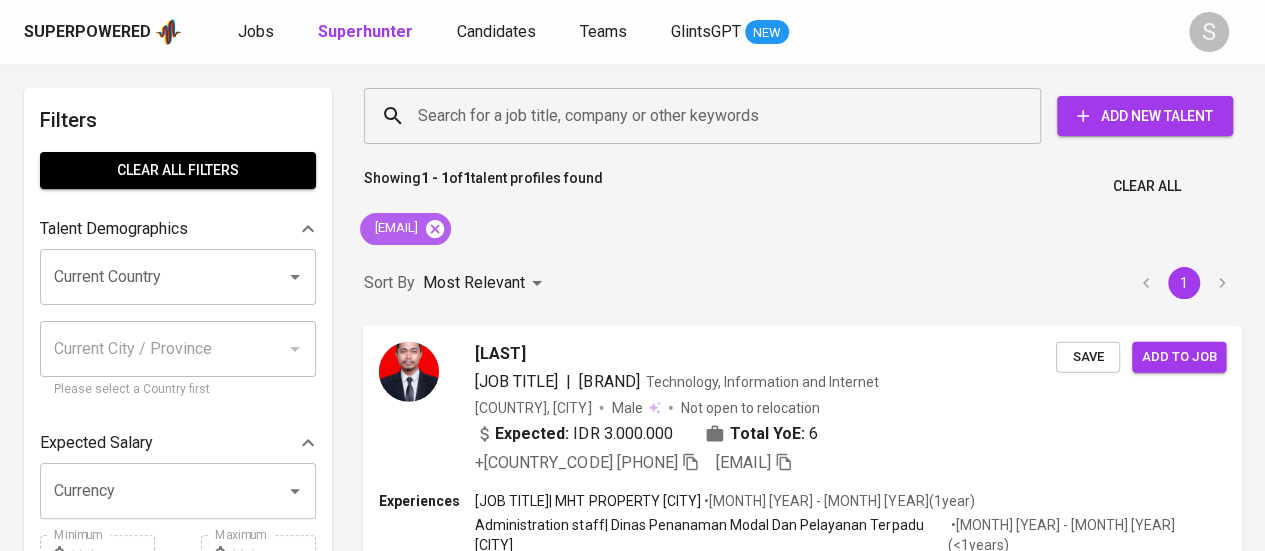 click 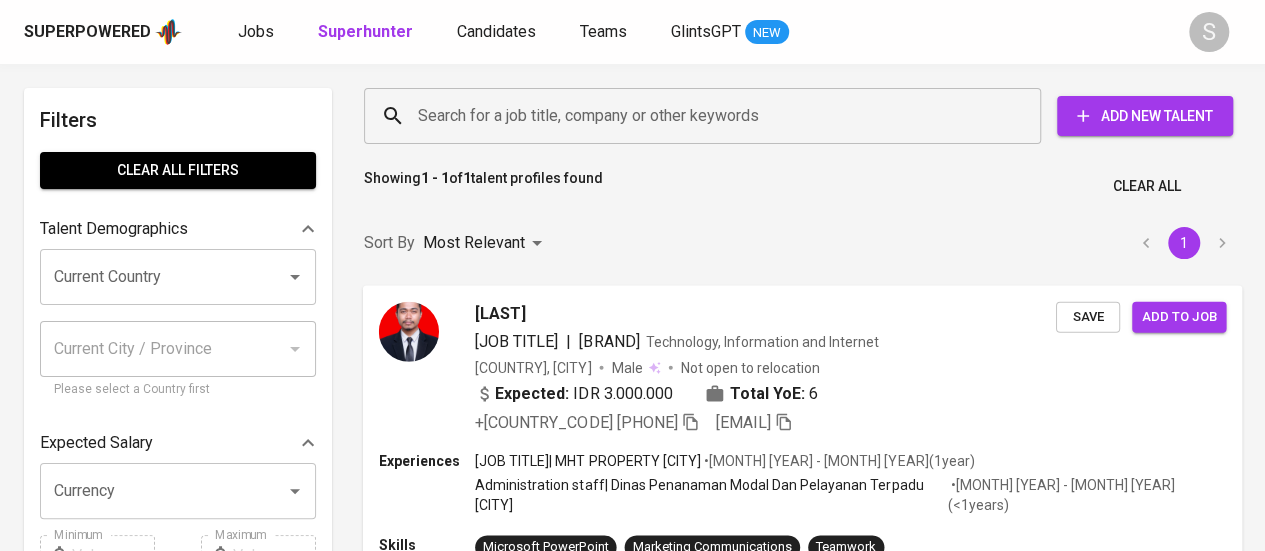 click on "Search for a job title, company or other keywords" at bounding box center [702, 116] 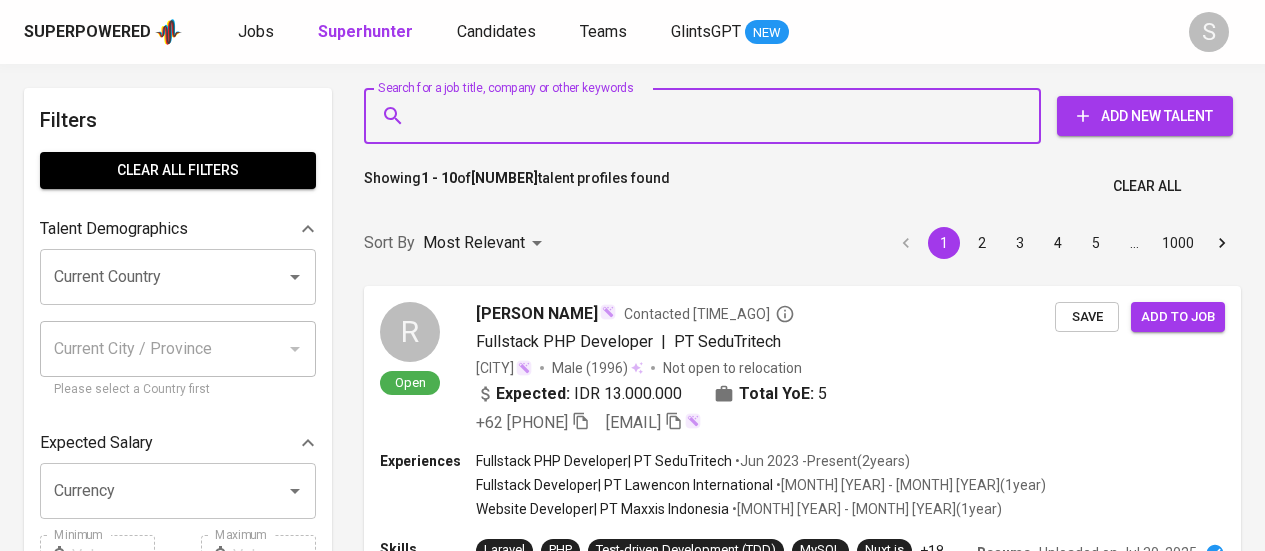 type on "[EMAIL]" 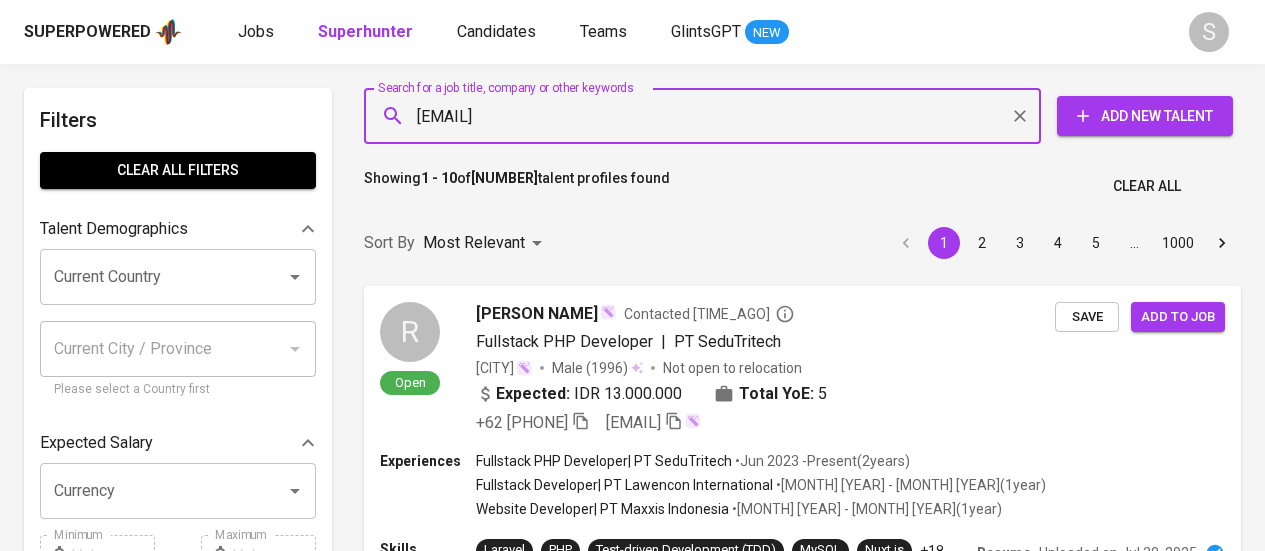 scroll, scrollTop: 0, scrollLeft: 0, axis: both 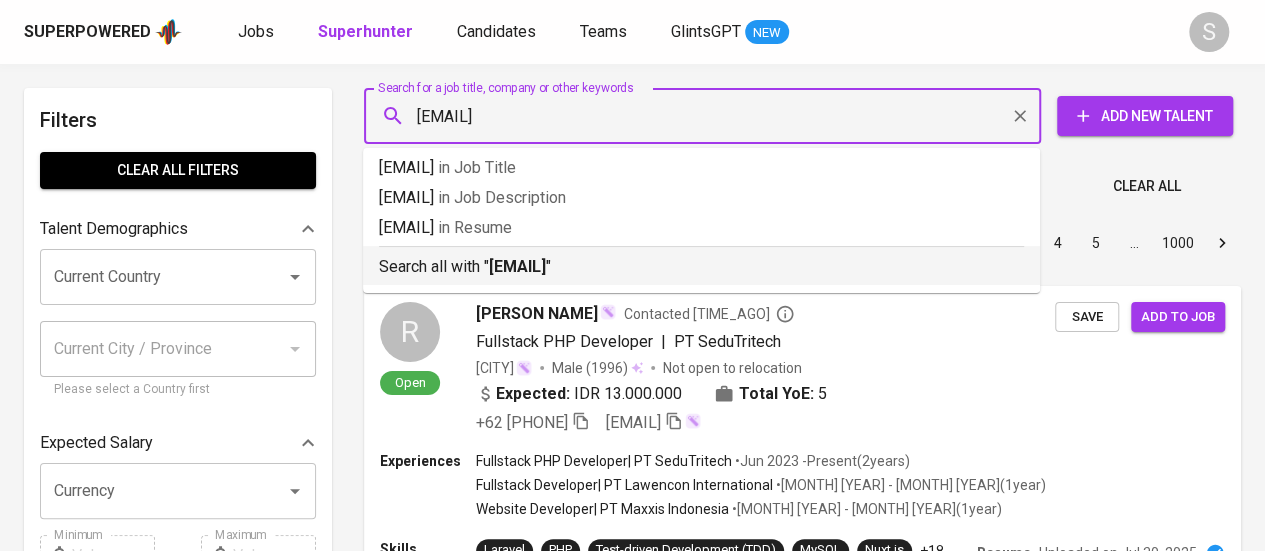 click on "[EMAIL]" at bounding box center [517, 266] 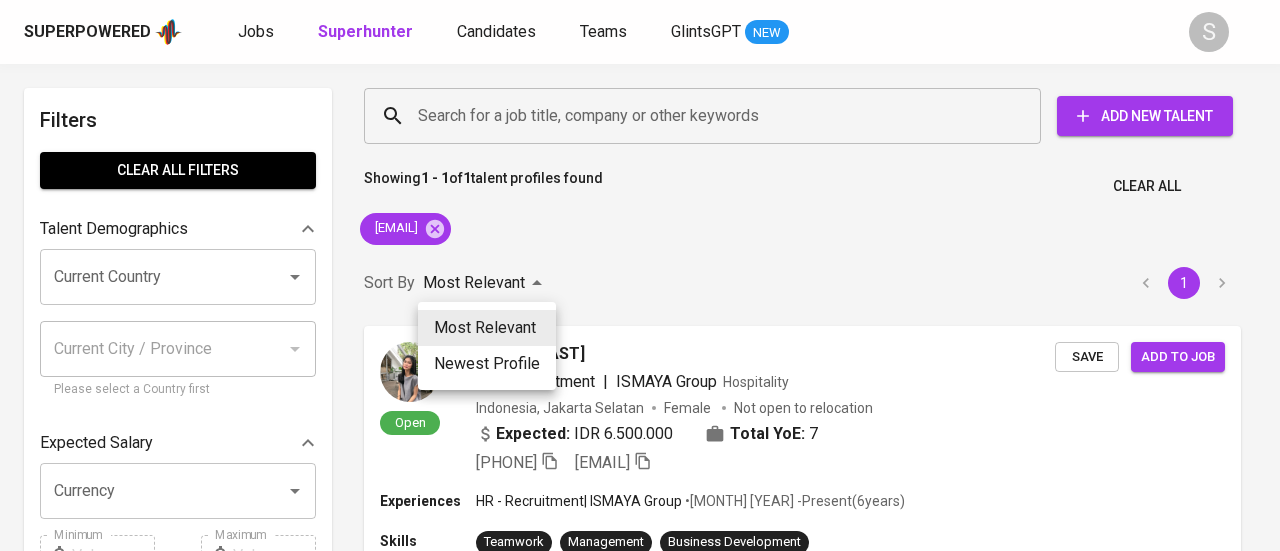 click at bounding box center (640, 275) 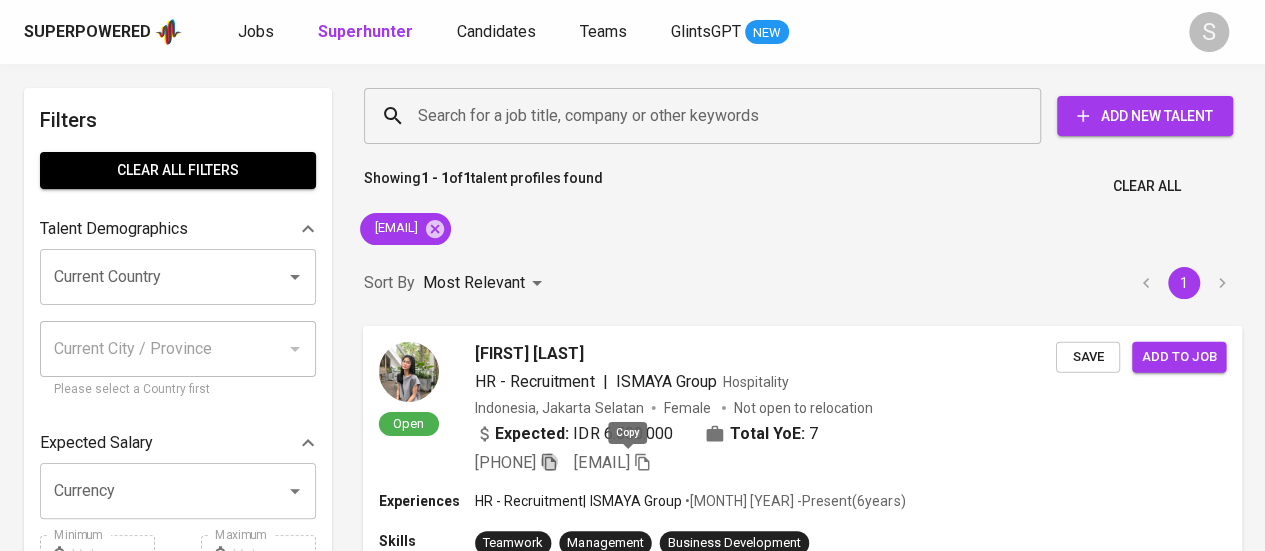 click 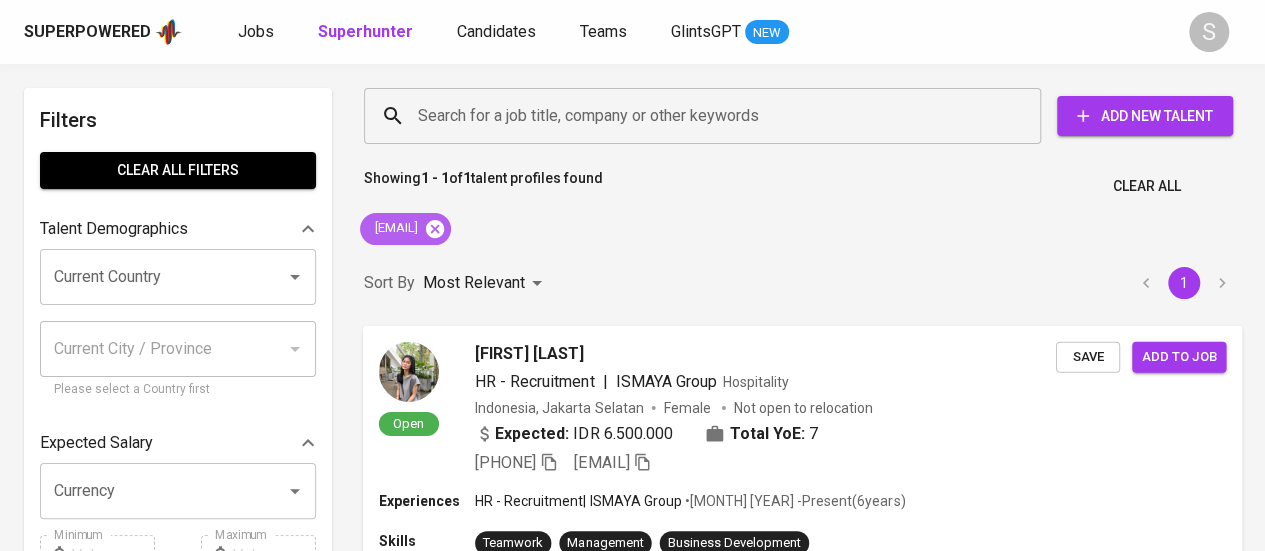 click 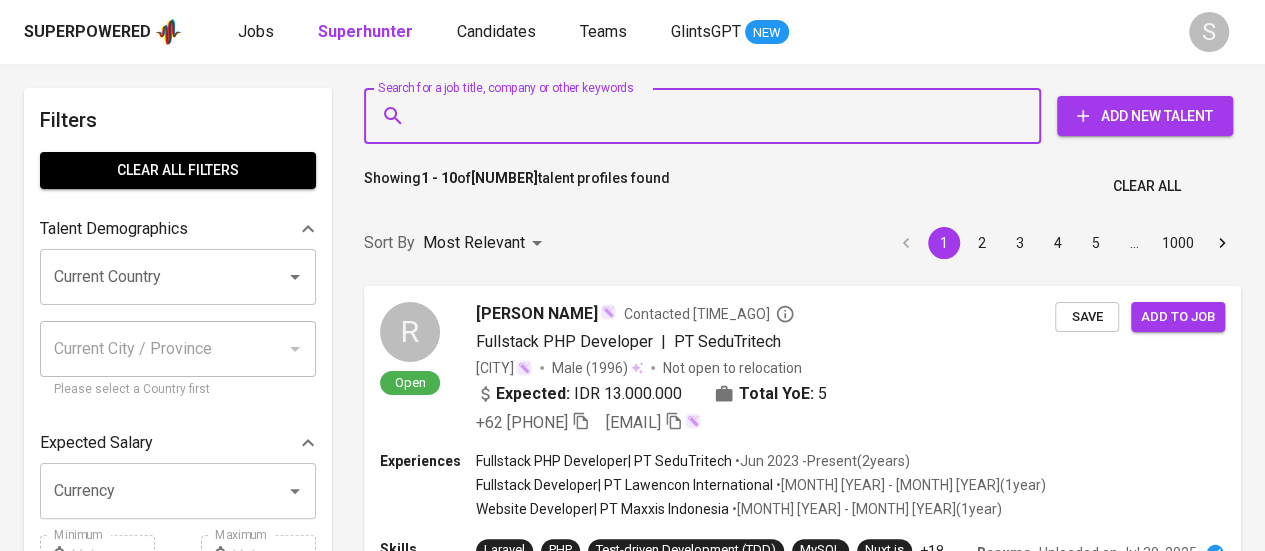 click on "Search for a job title, company or other keywords" at bounding box center (707, 116) 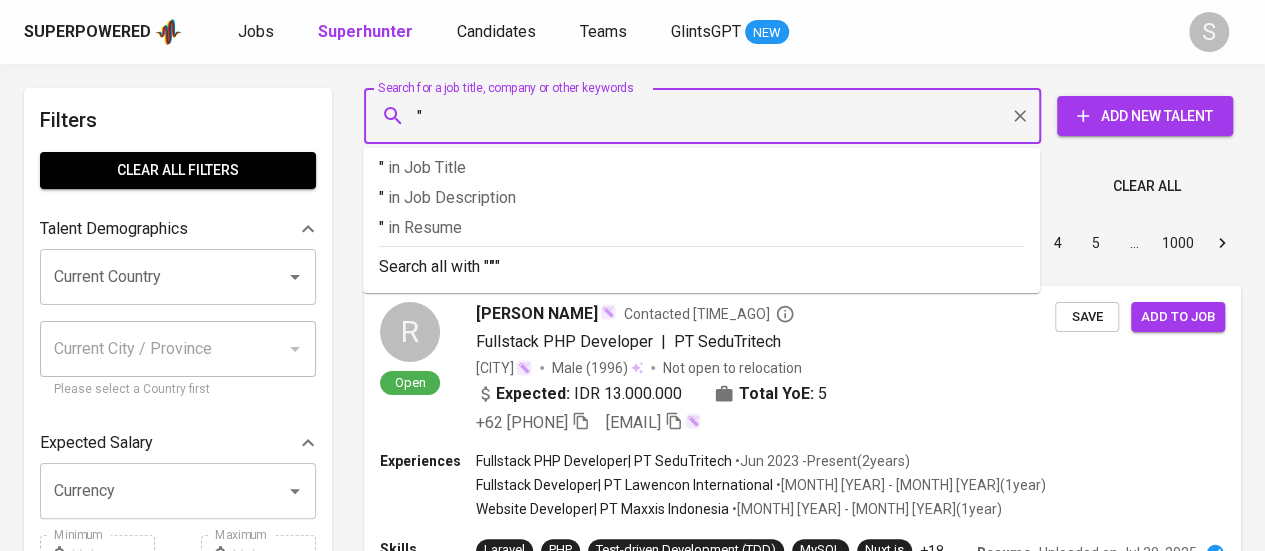 paste on "Satrio Pradita Naufal Rizky" 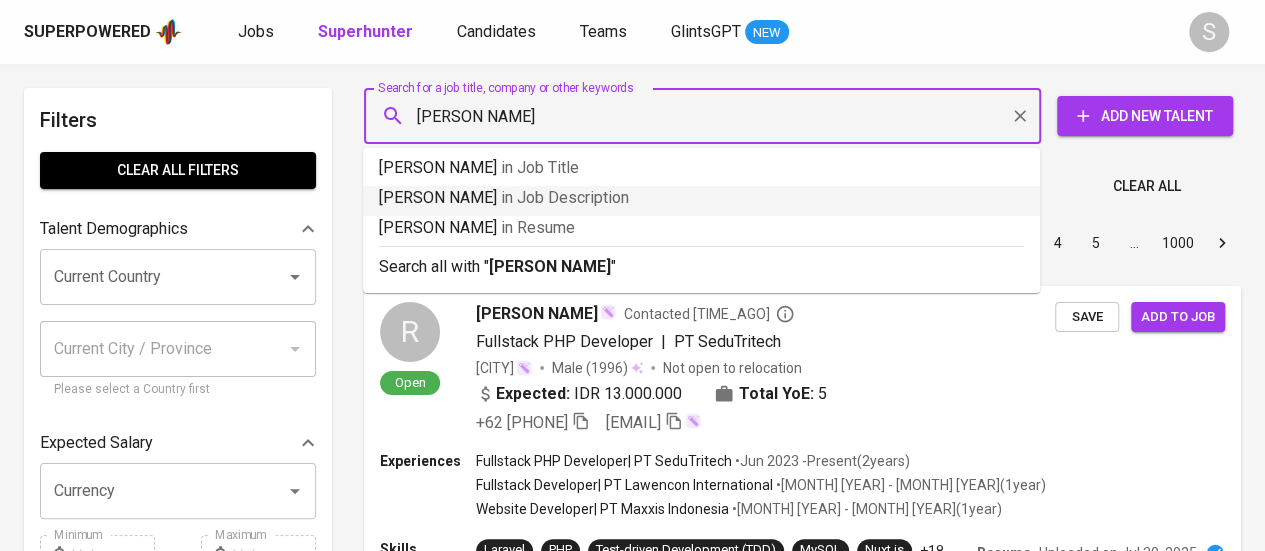 type on ""Satrio Pradita Naufal Rizky"" 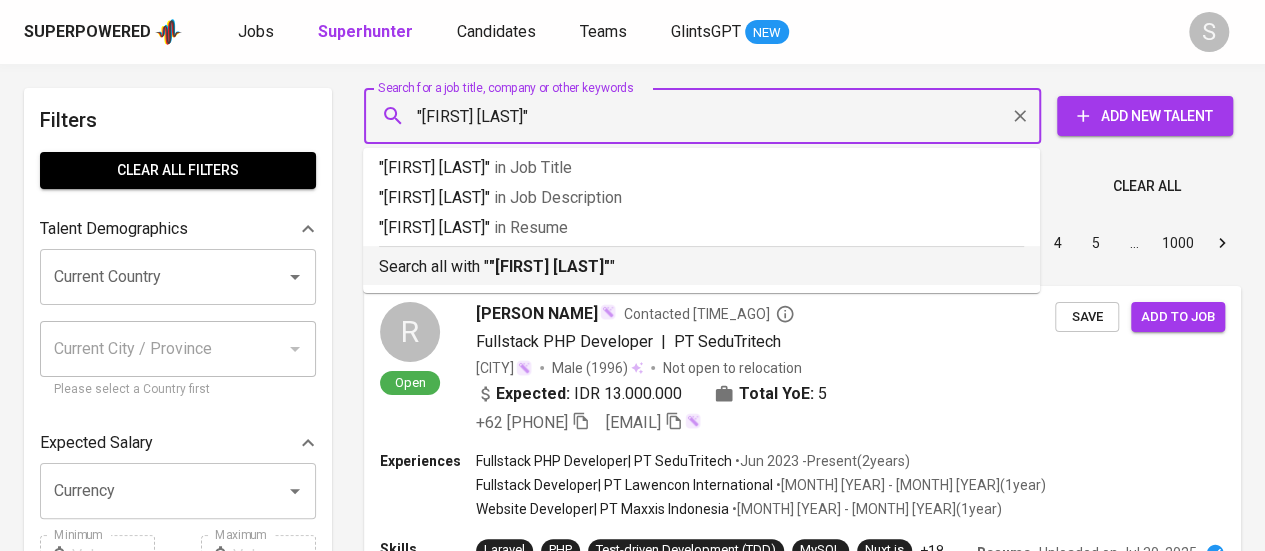 click on ""Satrio Pradita Naufal Rizky"" at bounding box center (549, 266) 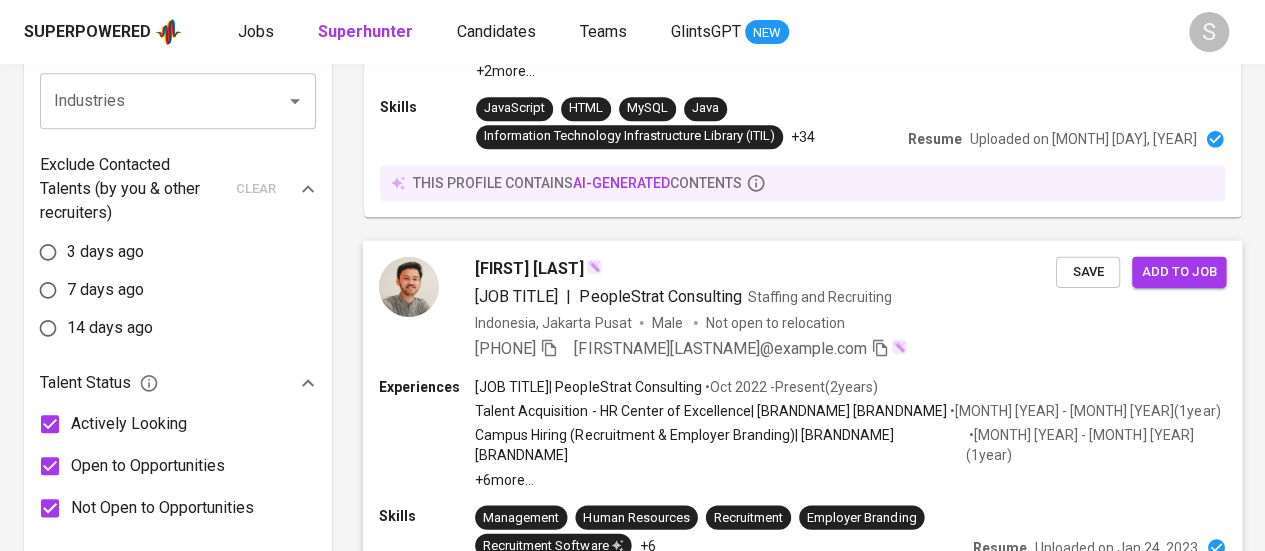 scroll, scrollTop: 942, scrollLeft: 0, axis: vertical 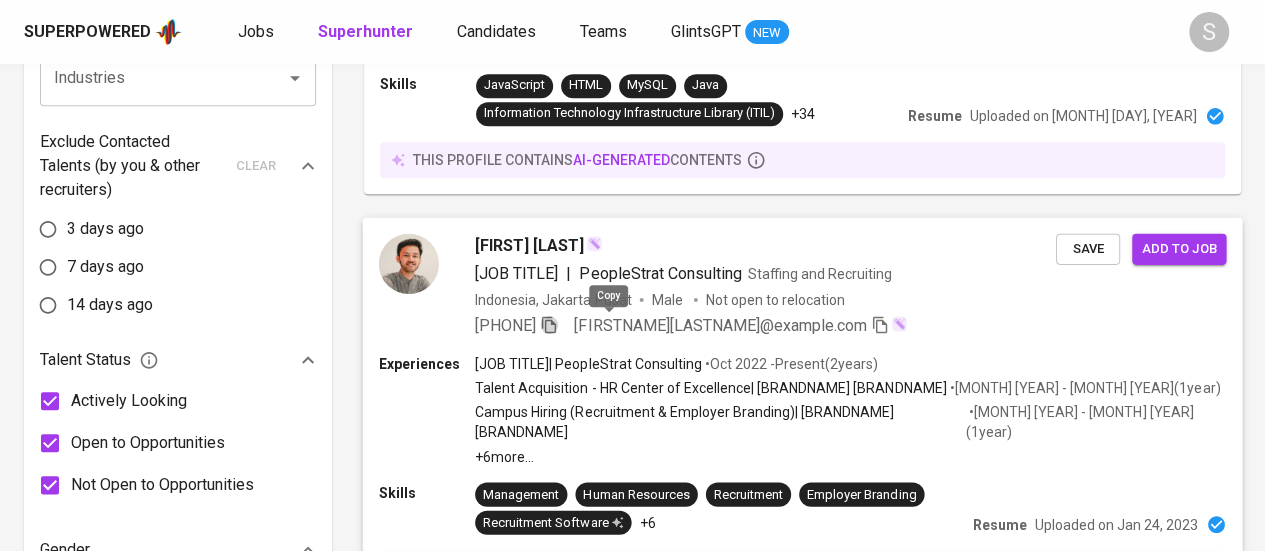 click 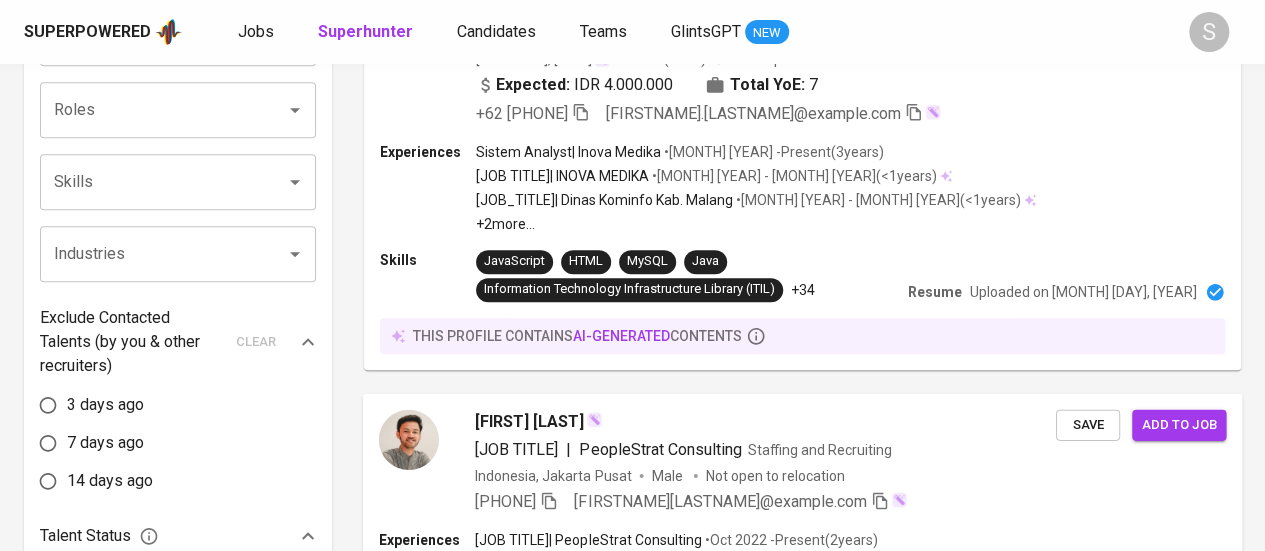 scroll, scrollTop: 0, scrollLeft: 0, axis: both 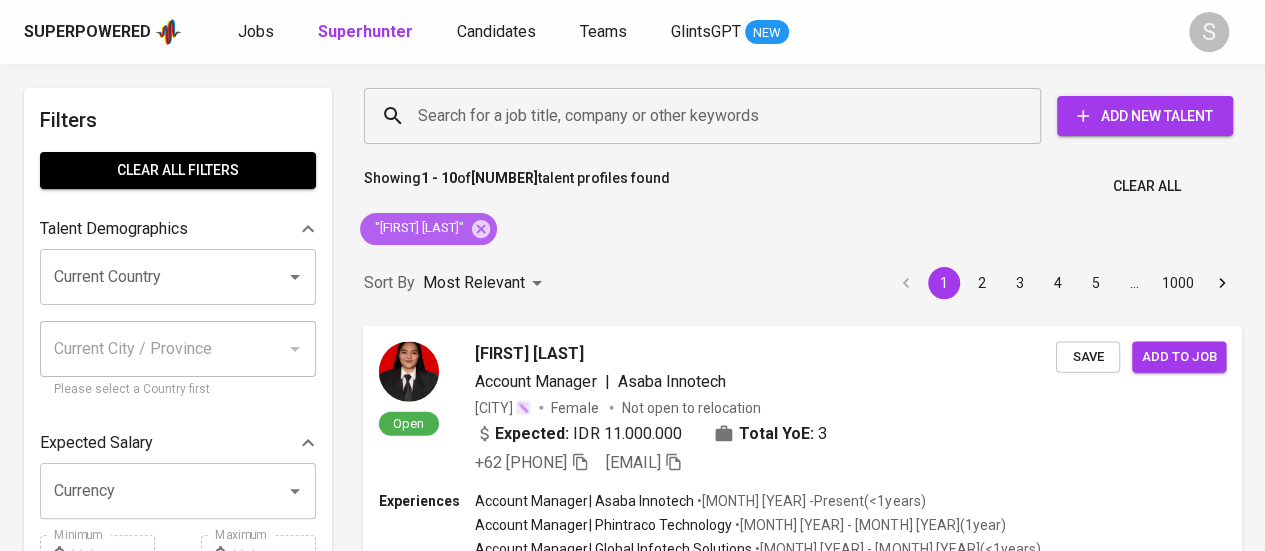 drag, startPoint x: 556, startPoint y: 229, endPoint x: 940, endPoint y: 550, distance: 500.49677 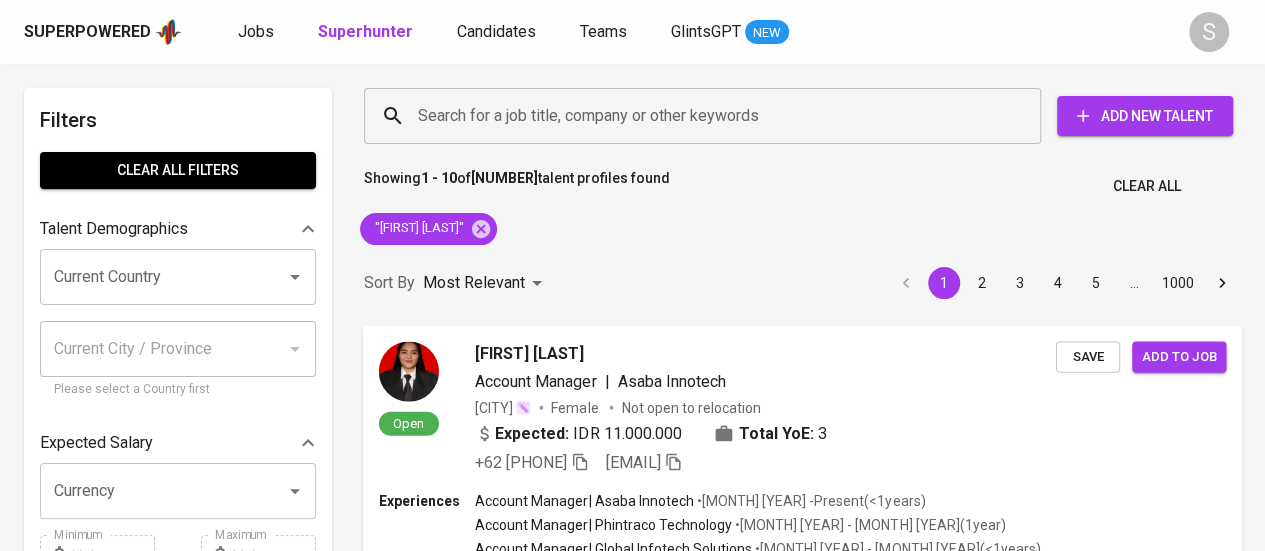 click on "Sort By Most Relevant MOST_RELEVANT 1 2 3 4 5 … 1000" at bounding box center [802, 283] 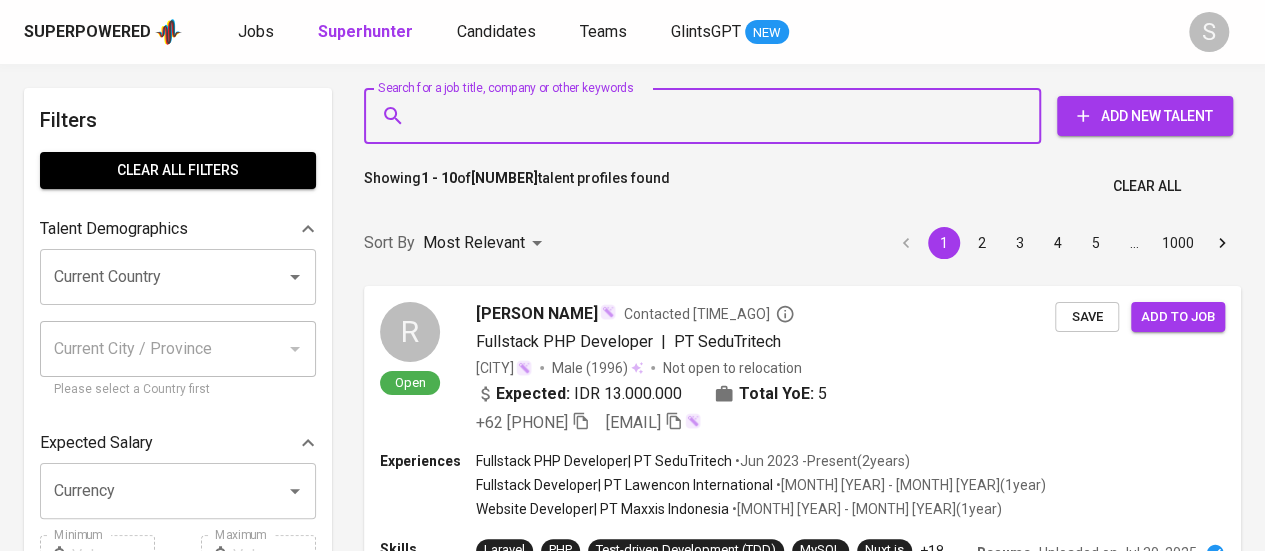 click on "Search for a job title, company or other keywords" at bounding box center [707, 116] 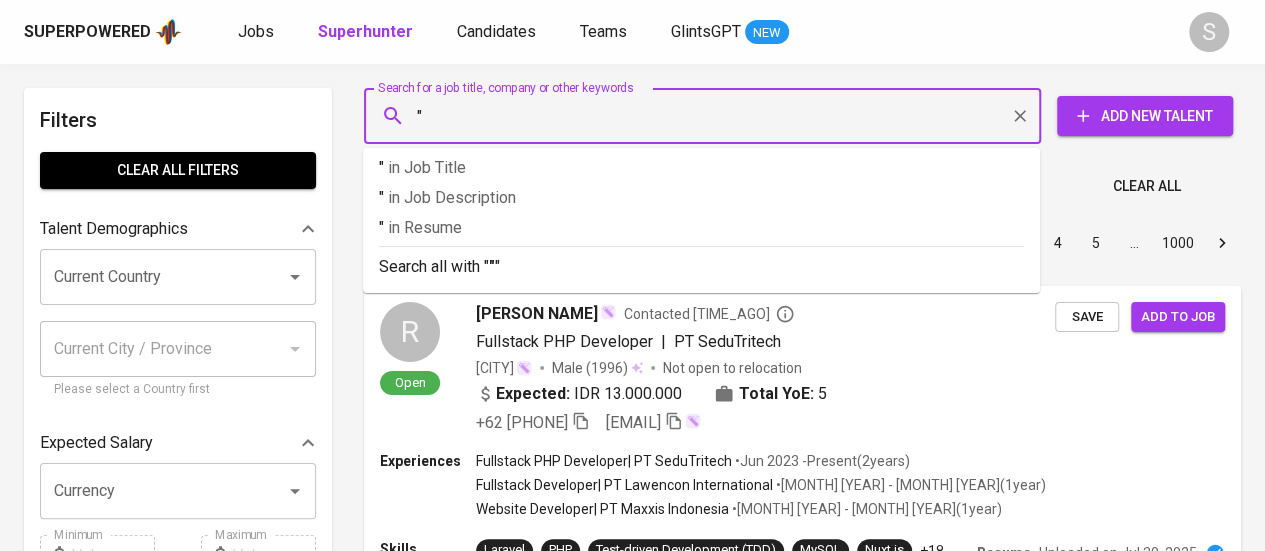 paste on "4 Agt 1 2 3 4 5 6 7 8 9 10" 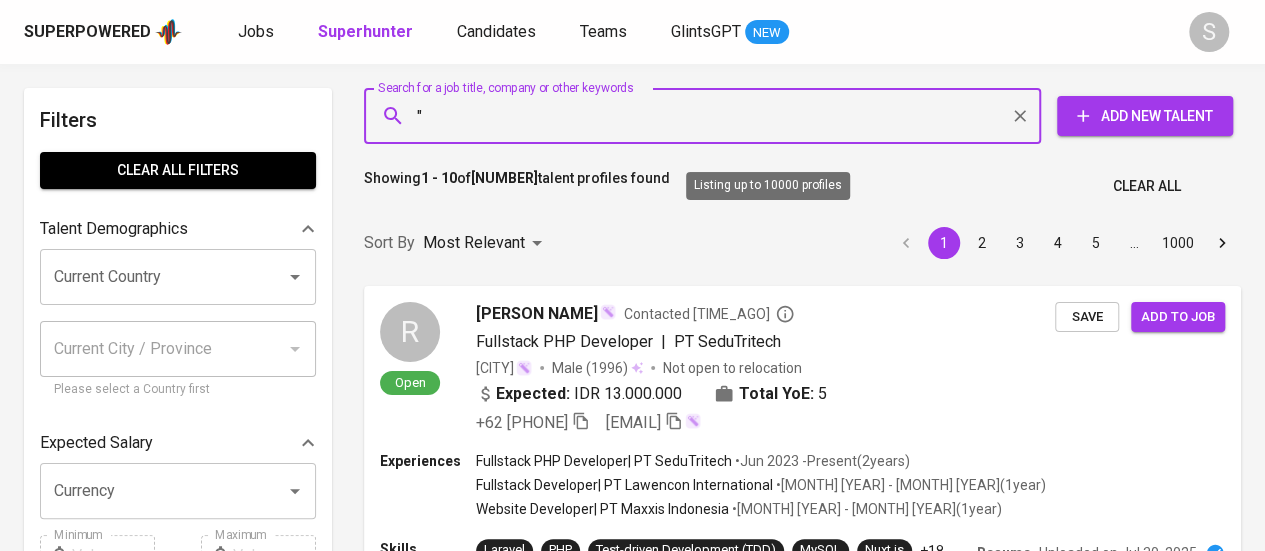 paste on "Firdausyi Innayah" 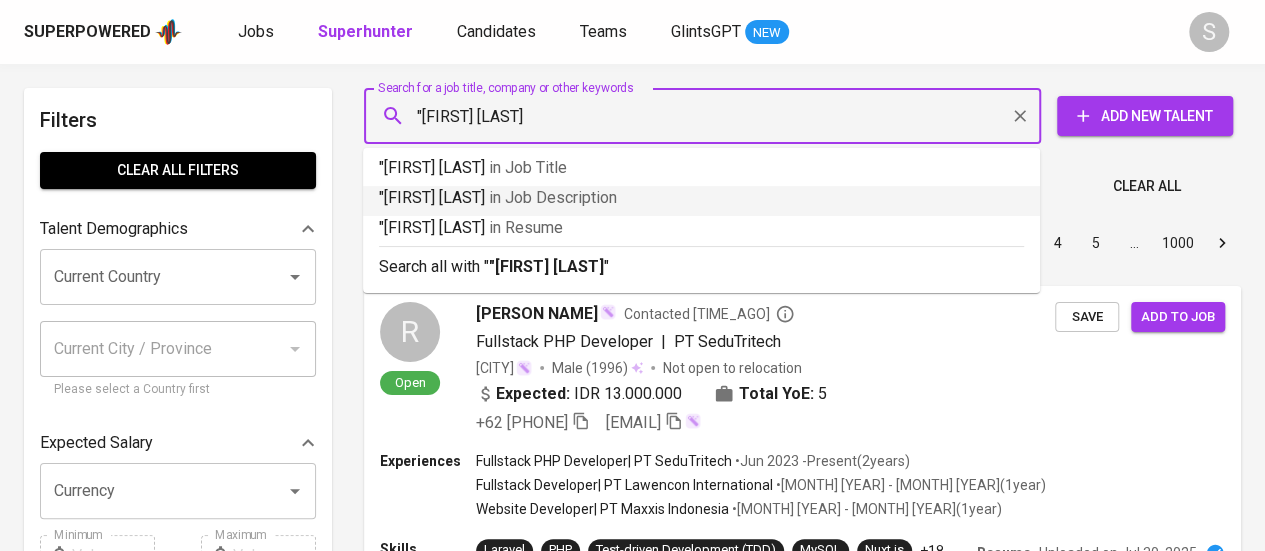 type on ""[LAST] [FIRST]"" 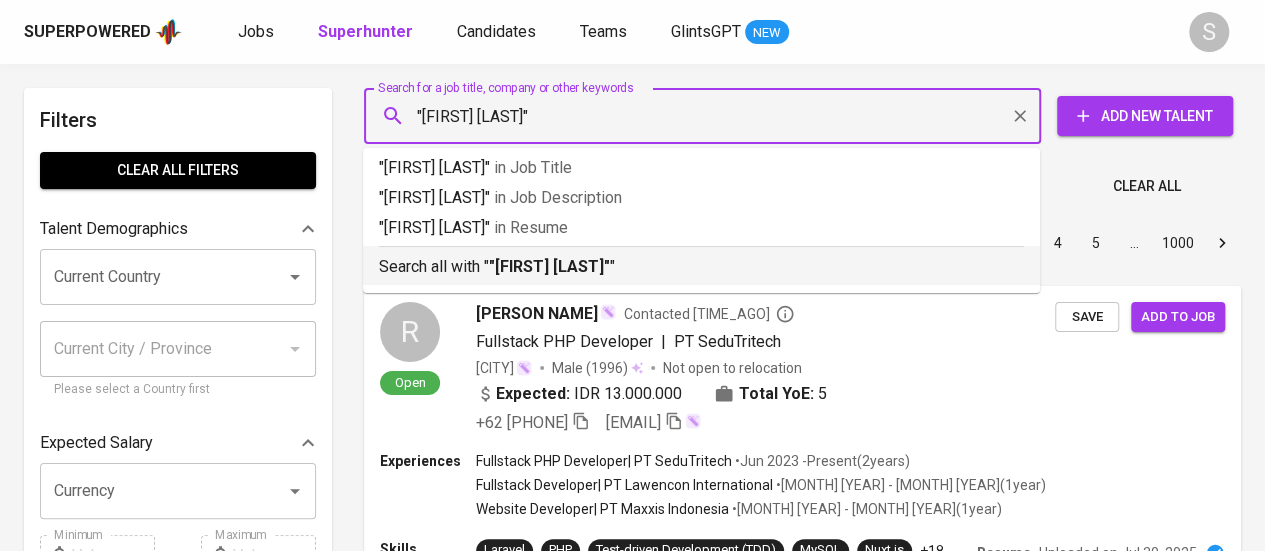 click on ""[LAST] [FIRST]"" at bounding box center (549, 266) 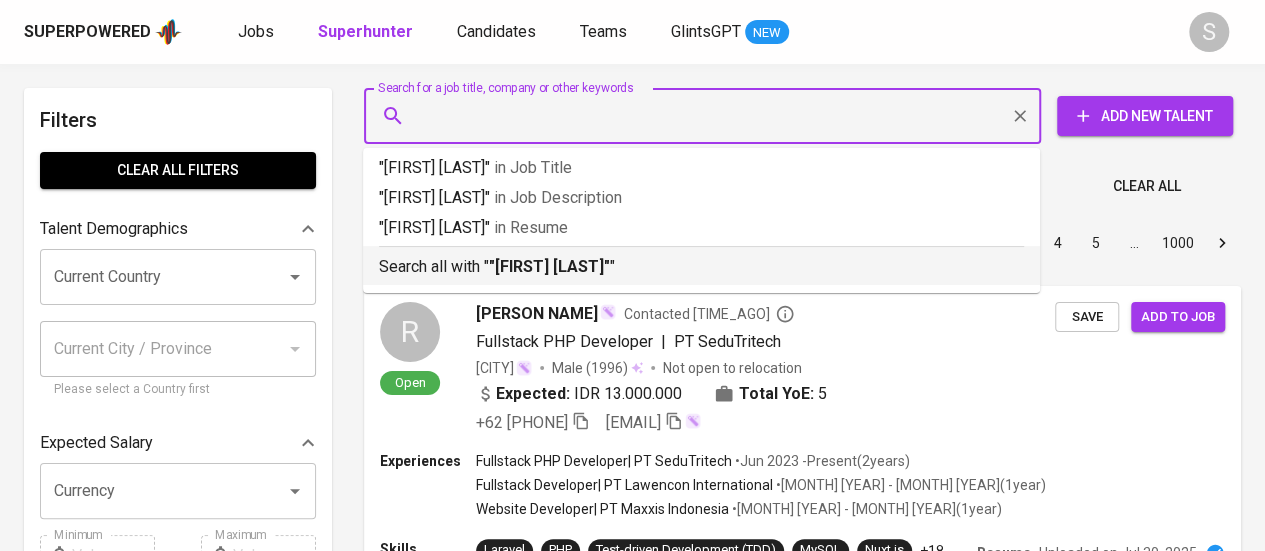 click on "Most Relevant" at bounding box center (474, 243) 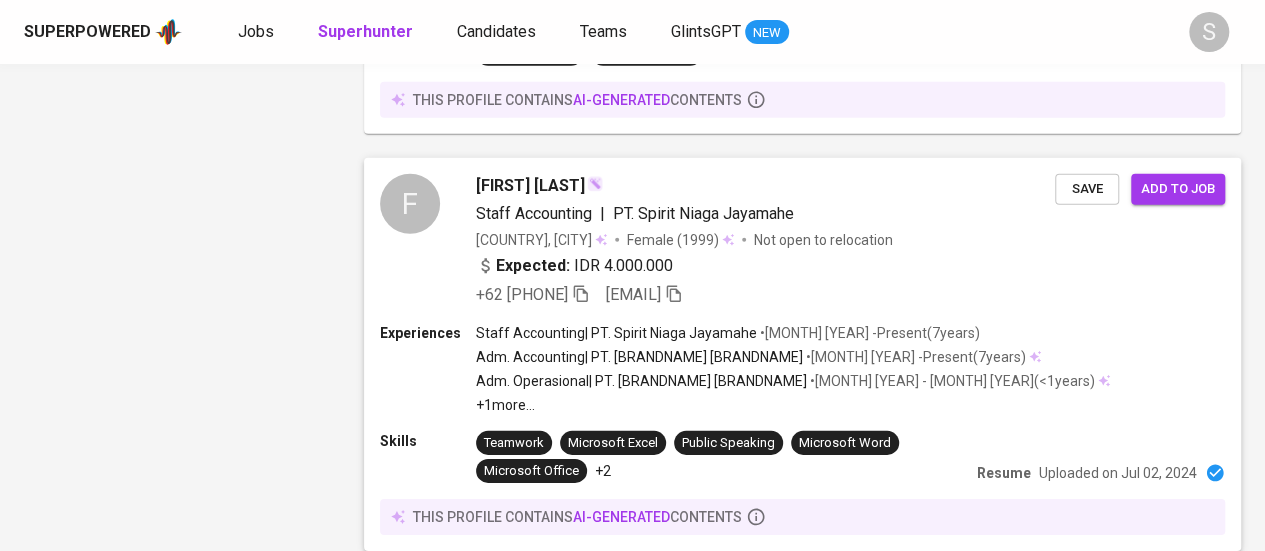 scroll, scrollTop: 2880, scrollLeft: 0, axis: vertical 